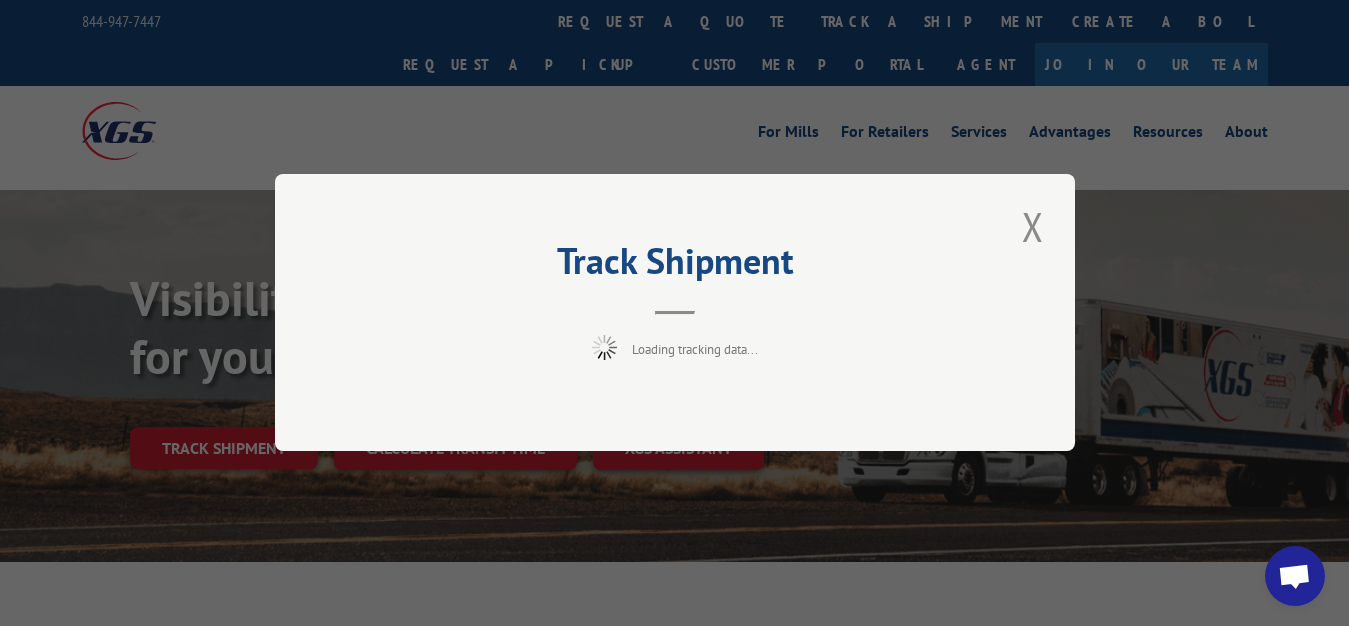 scroll, scrollTop: 102, scrollLeft: 0, axis: vertical 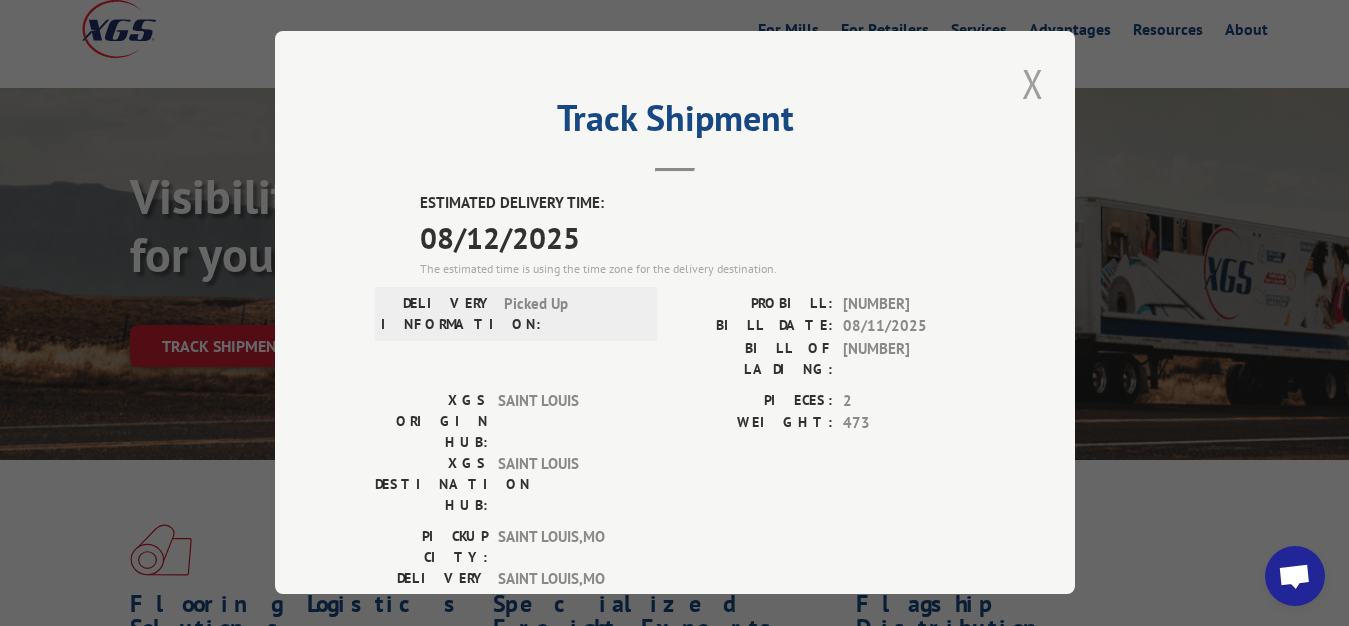 click at bounding box center [1033, 83] 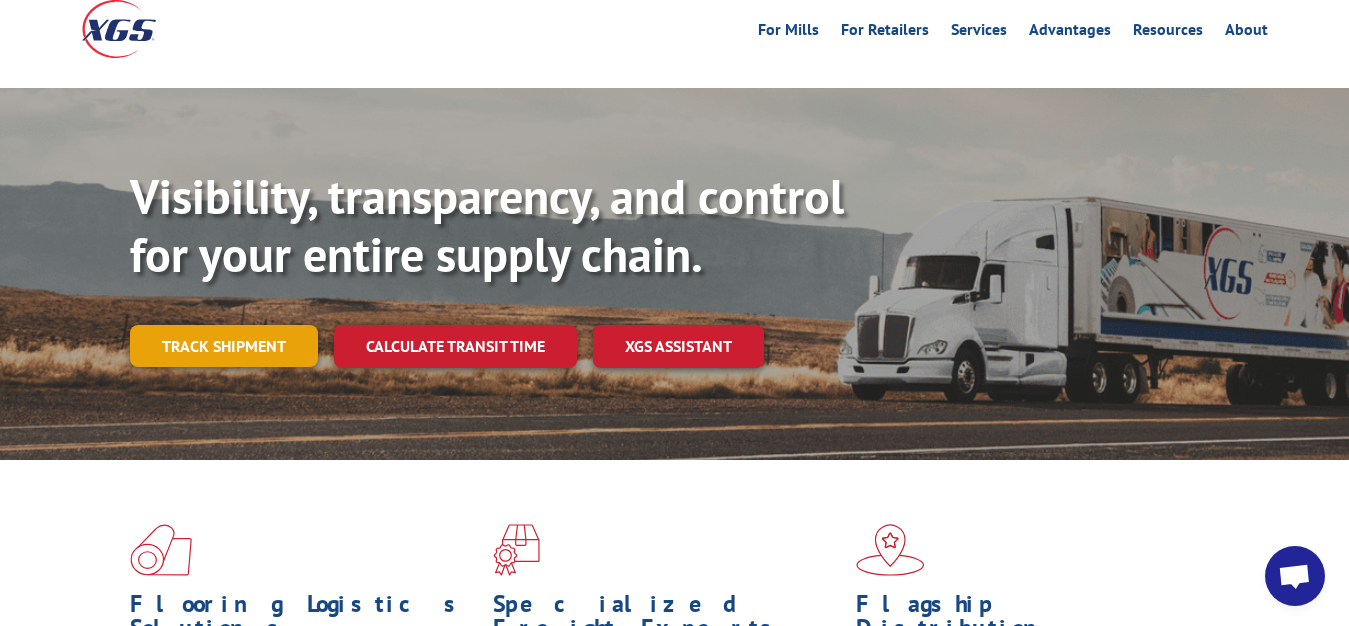 click on "Track shipment" at bounding box center (224, 346) 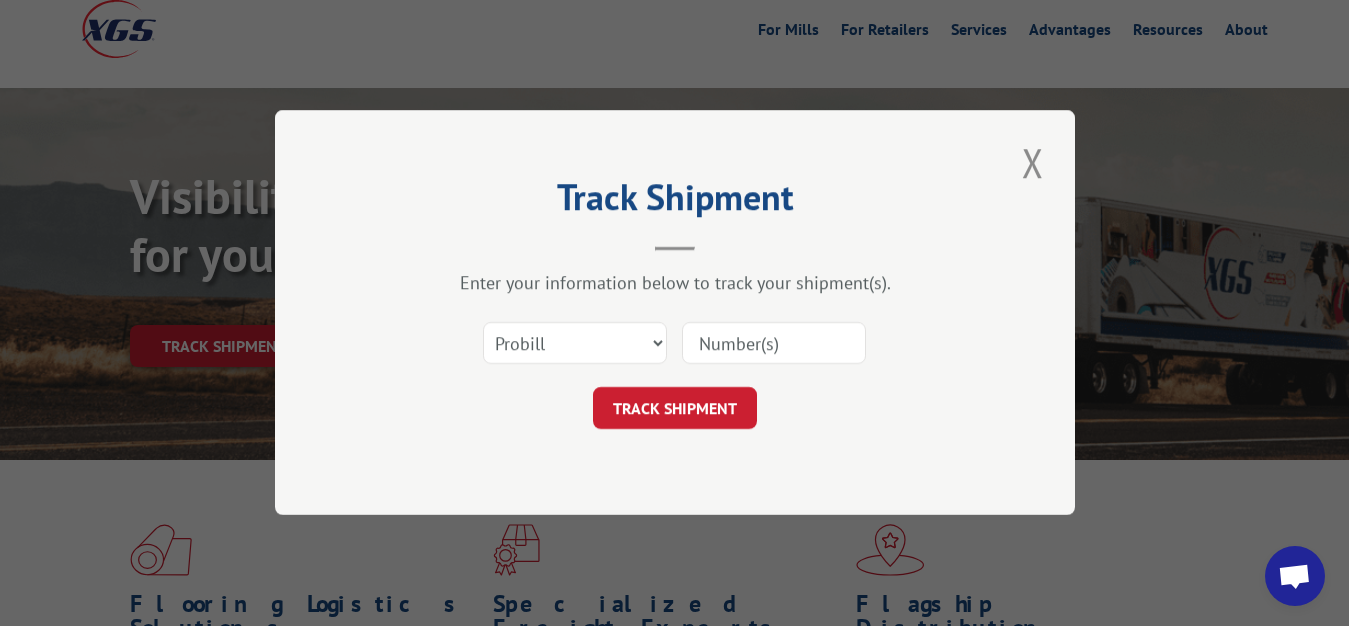 scroll, scrollTop: 0, scrollLeft: 0, axis: both 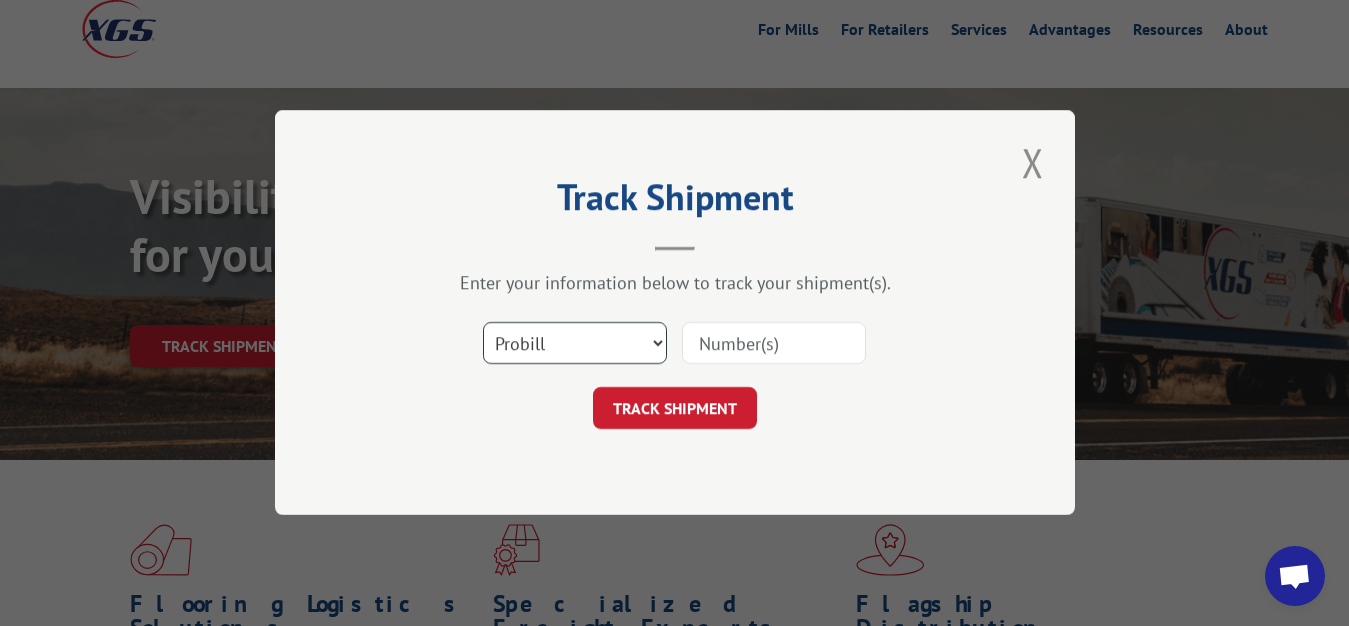 click on "Select category... Probill BOL PO" at bounding box center (575, 344) 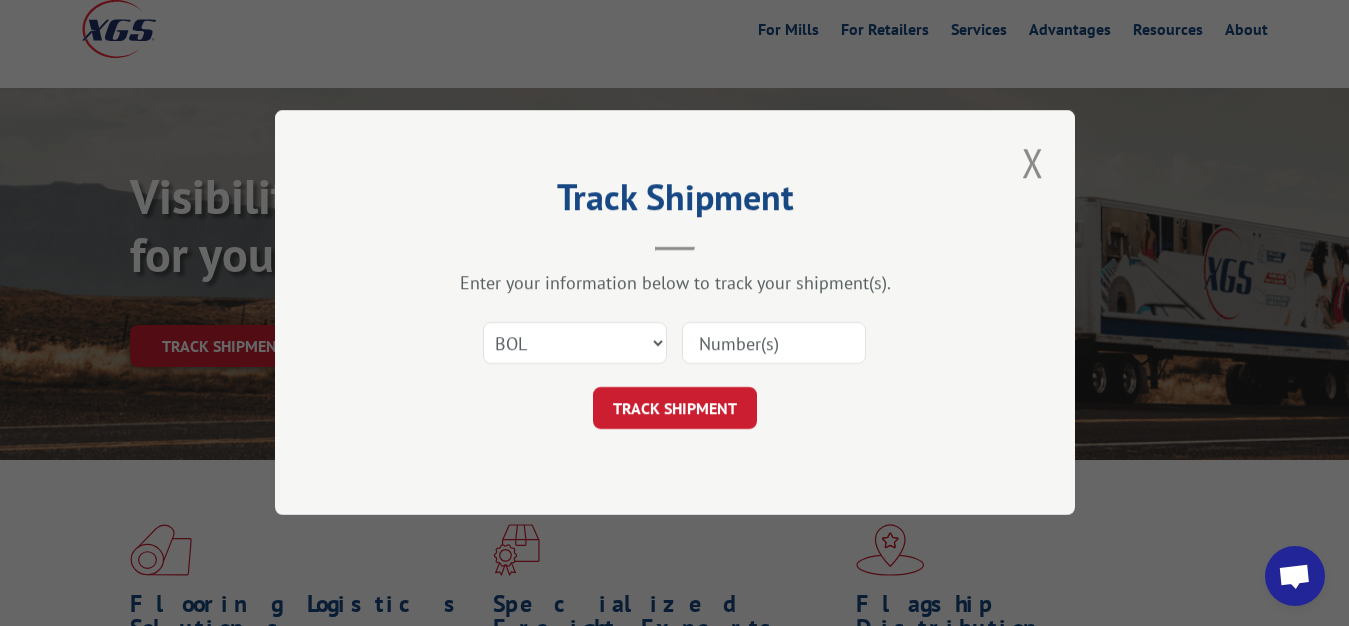 click at bounding box center (774, 344) 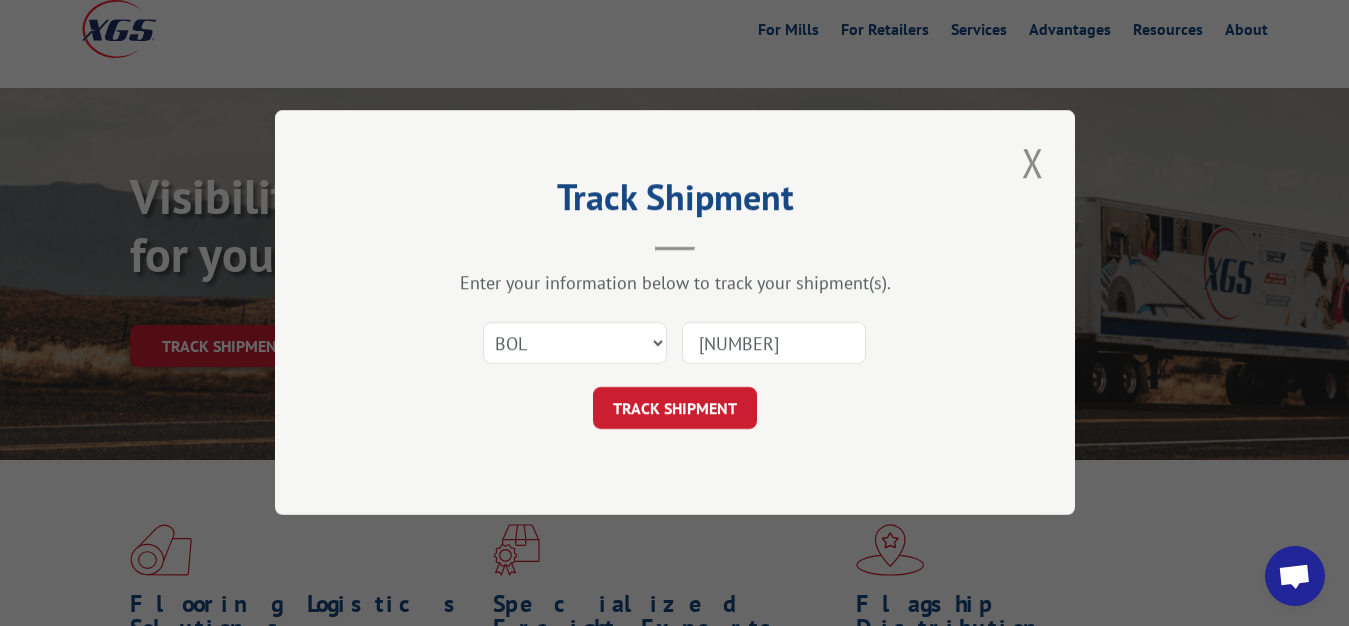 type on "[NUMBER]" 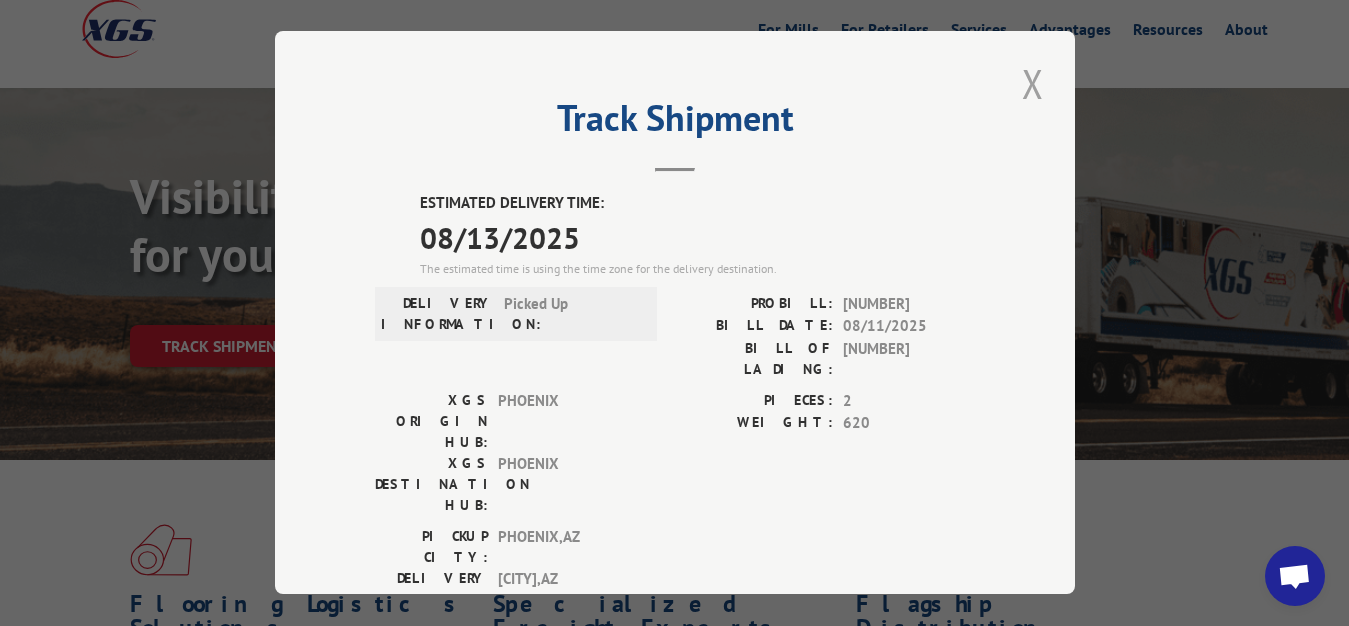 click at bounding box center (1033, 83) 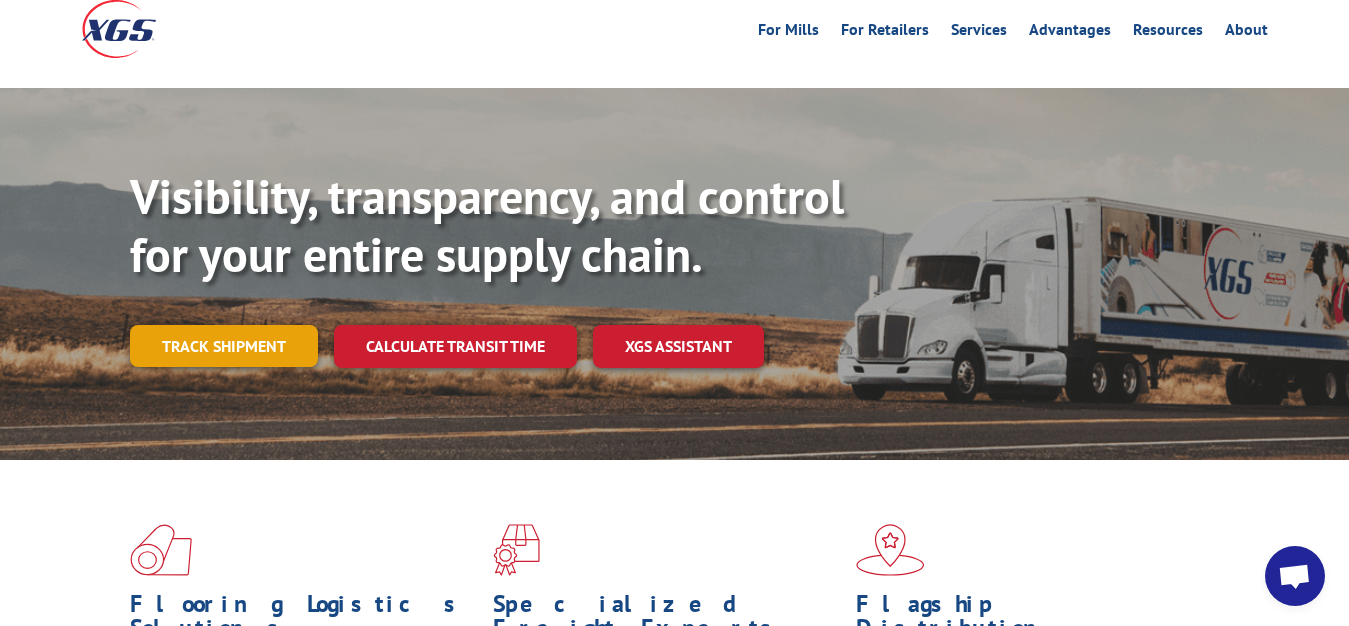 click on "Track shipment" at bounding box center [224, 346] 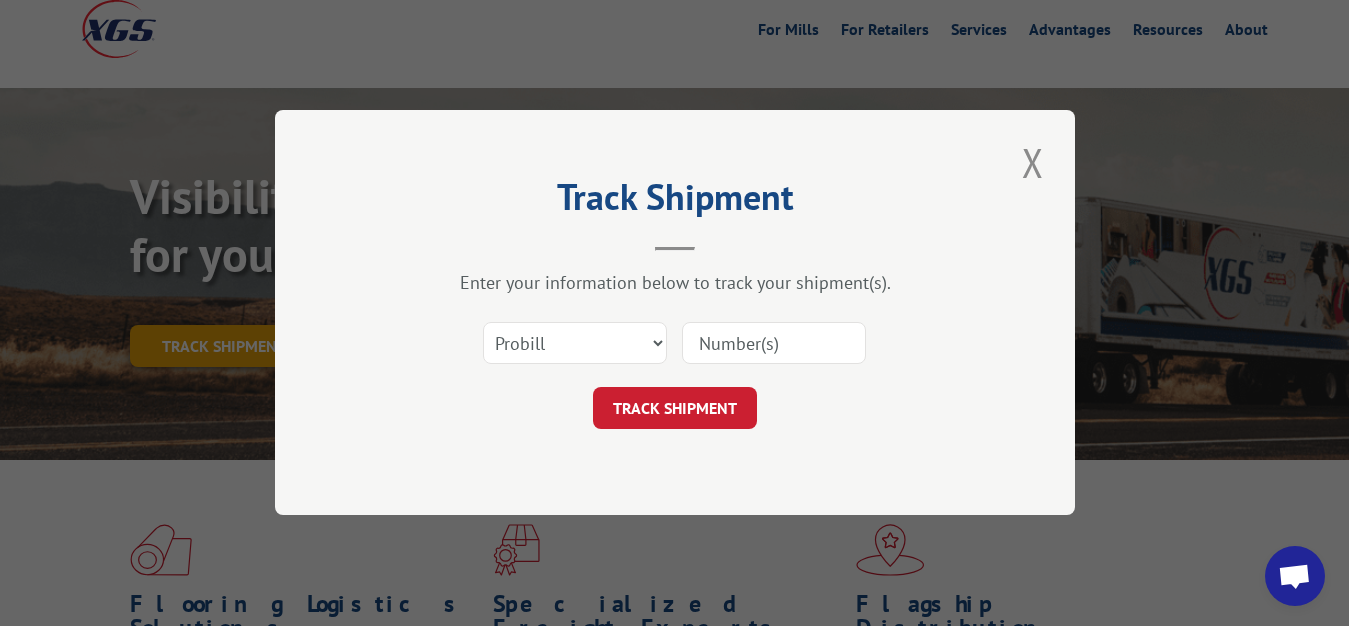 scroll, scrollTop: 0, scrollLeft: 0, axis: both 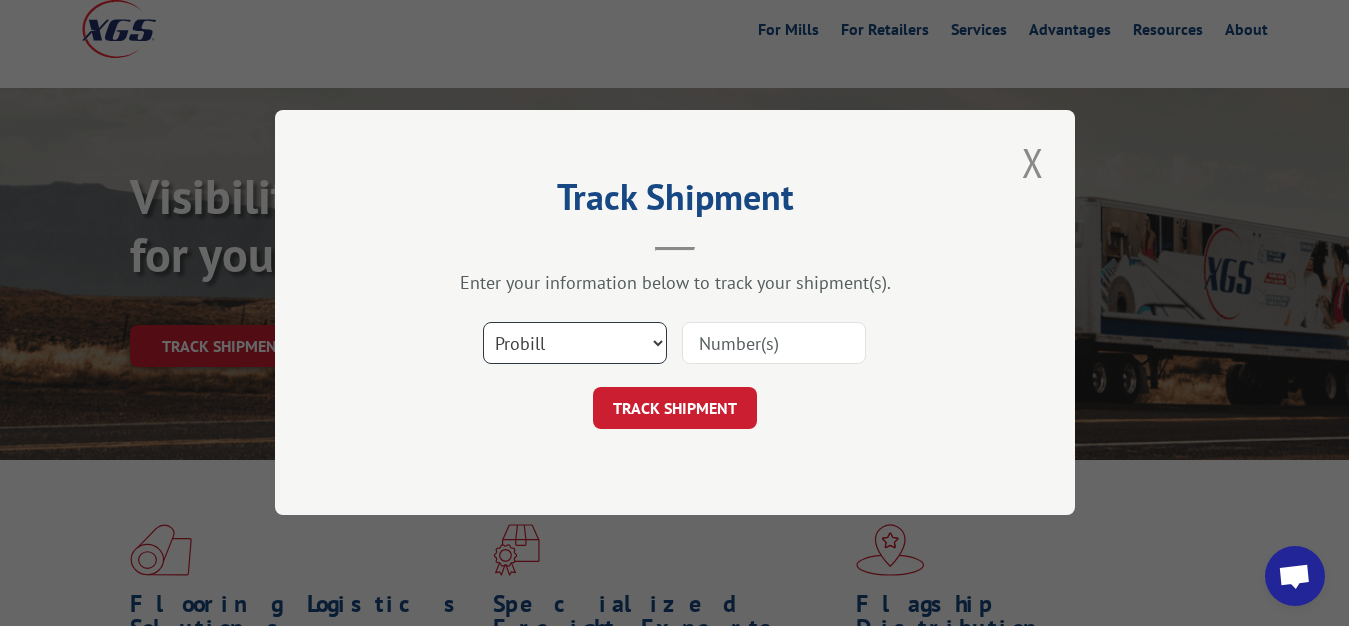 click on "Select category... Probill BOL PO" at bounding box center [575, 344] 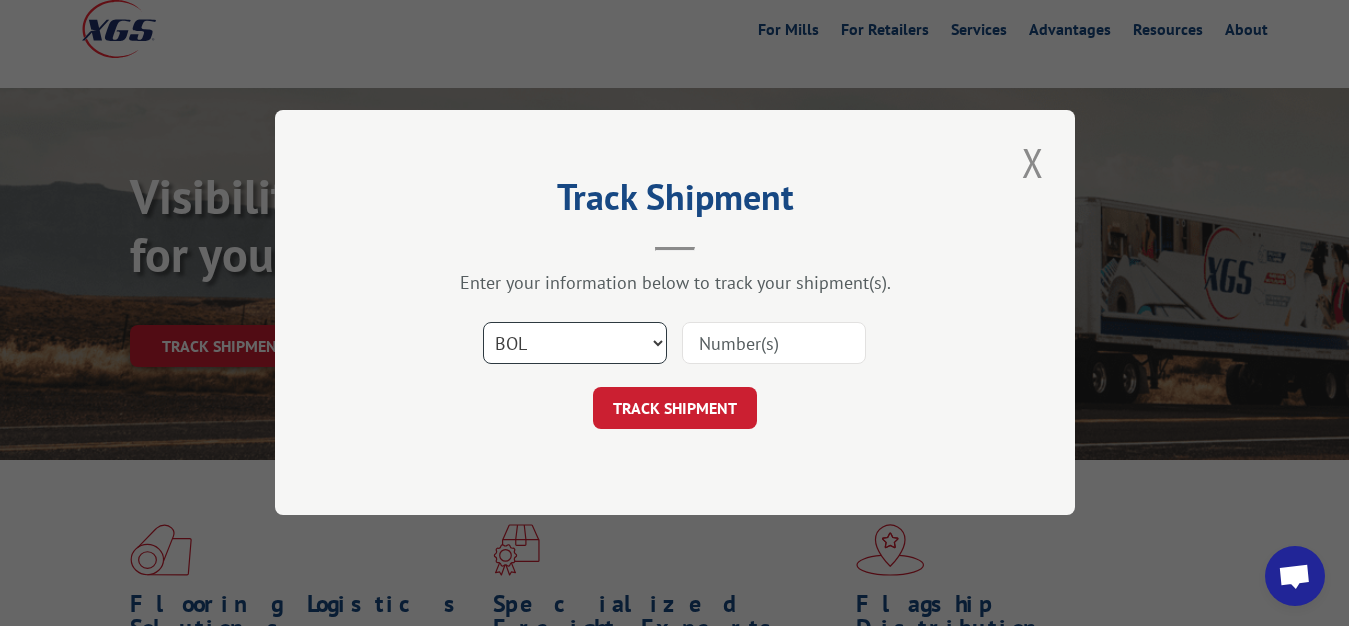 click on "BOL" at bounding box center (0, 0) 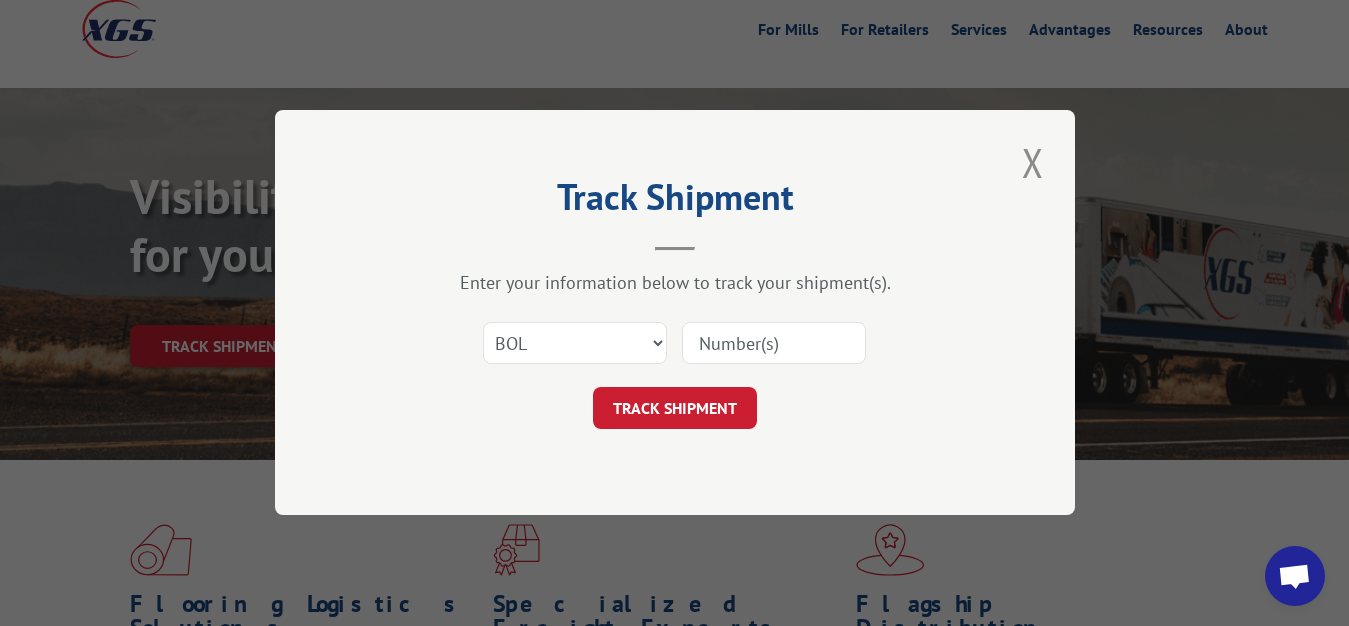 click at bounding box center [774, 344] 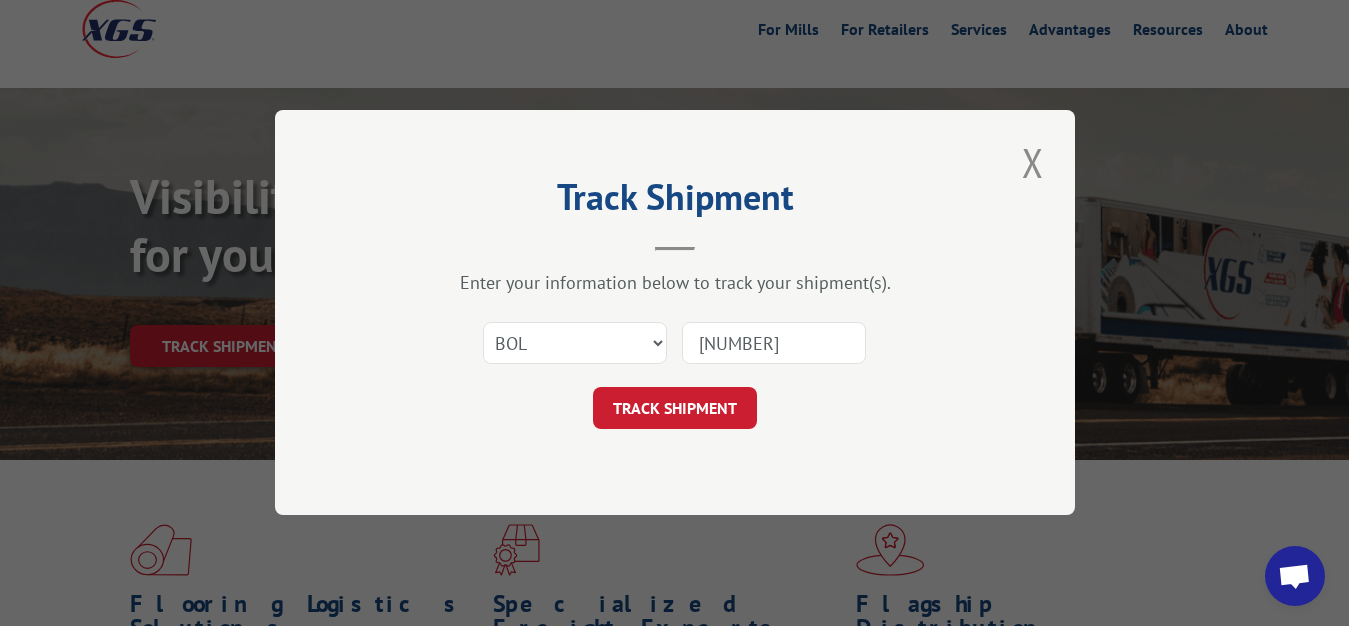 type on "[NUMBER]" 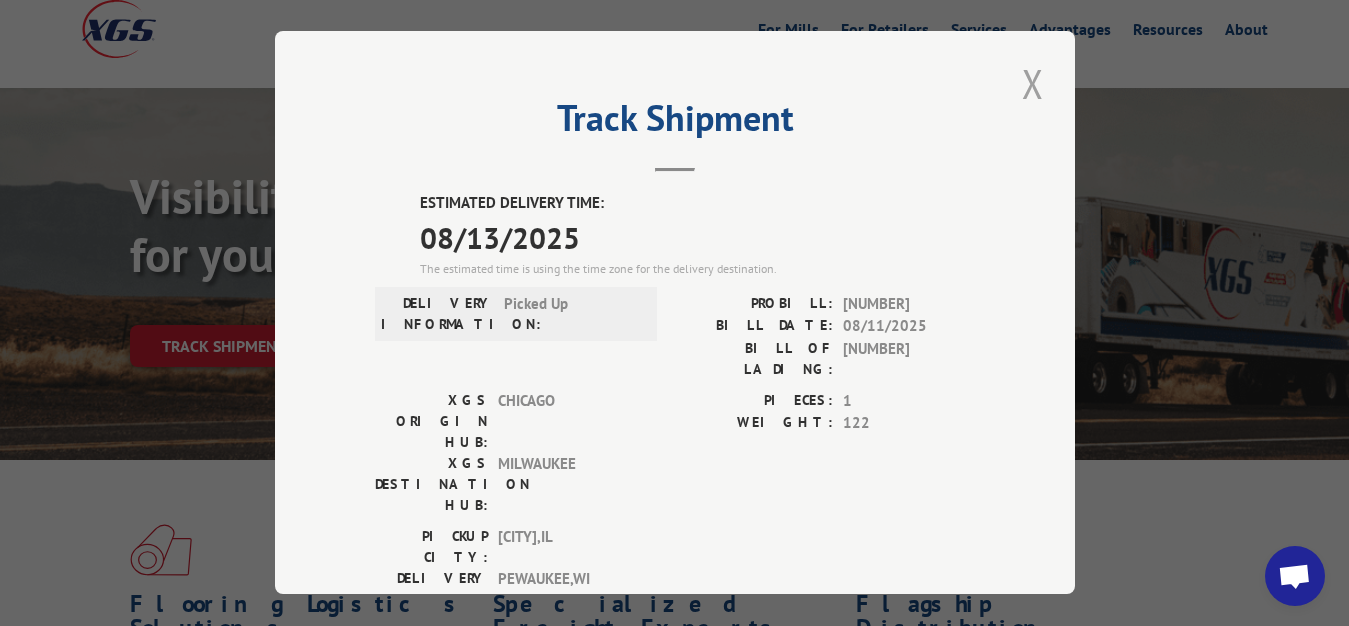 drag, startPoint x: 1029, startPoint y: 70, endPoint x: 784, endPoint y: 172, distance: 265.3846 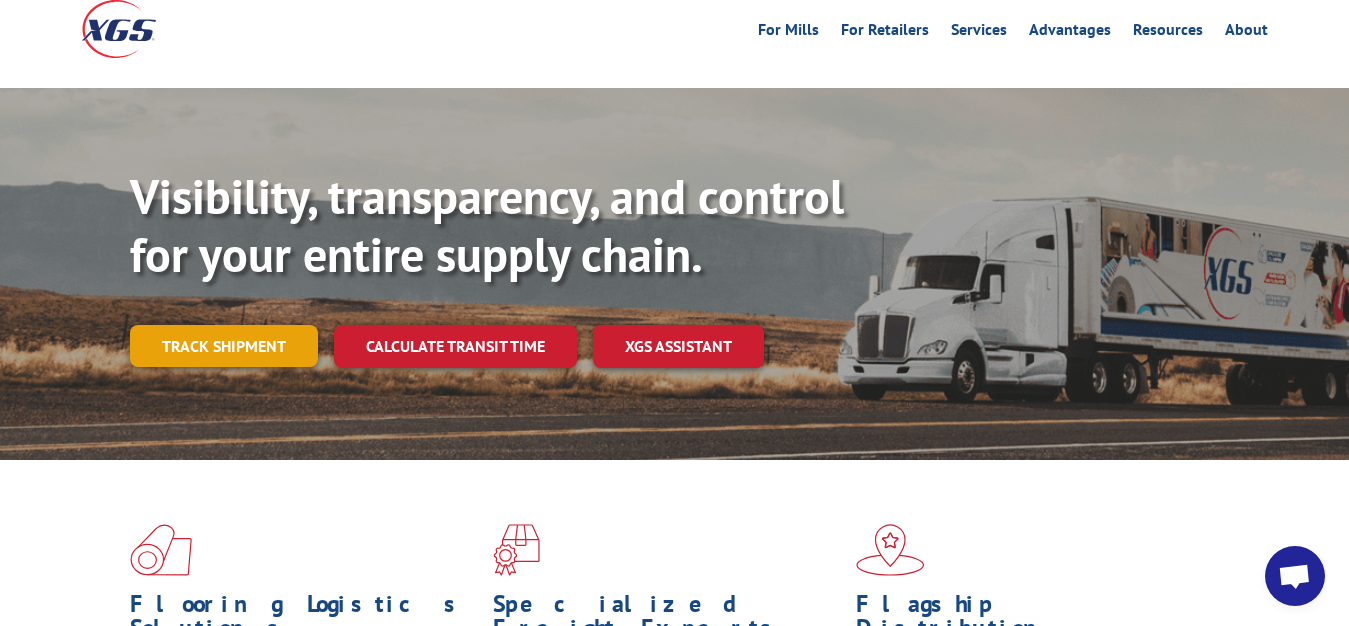 click on "Track shipment" at bounding box center (224, 346) 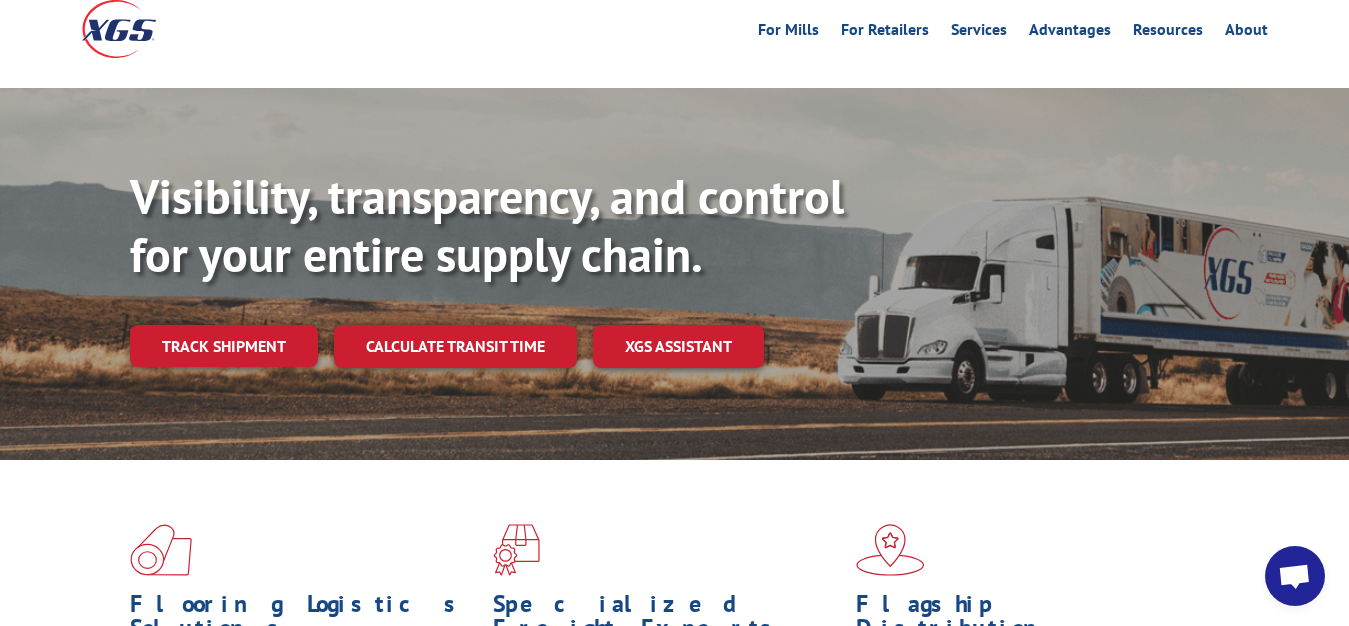 scroll, scrollTop: 0, scrollLeft: 0, axis: both 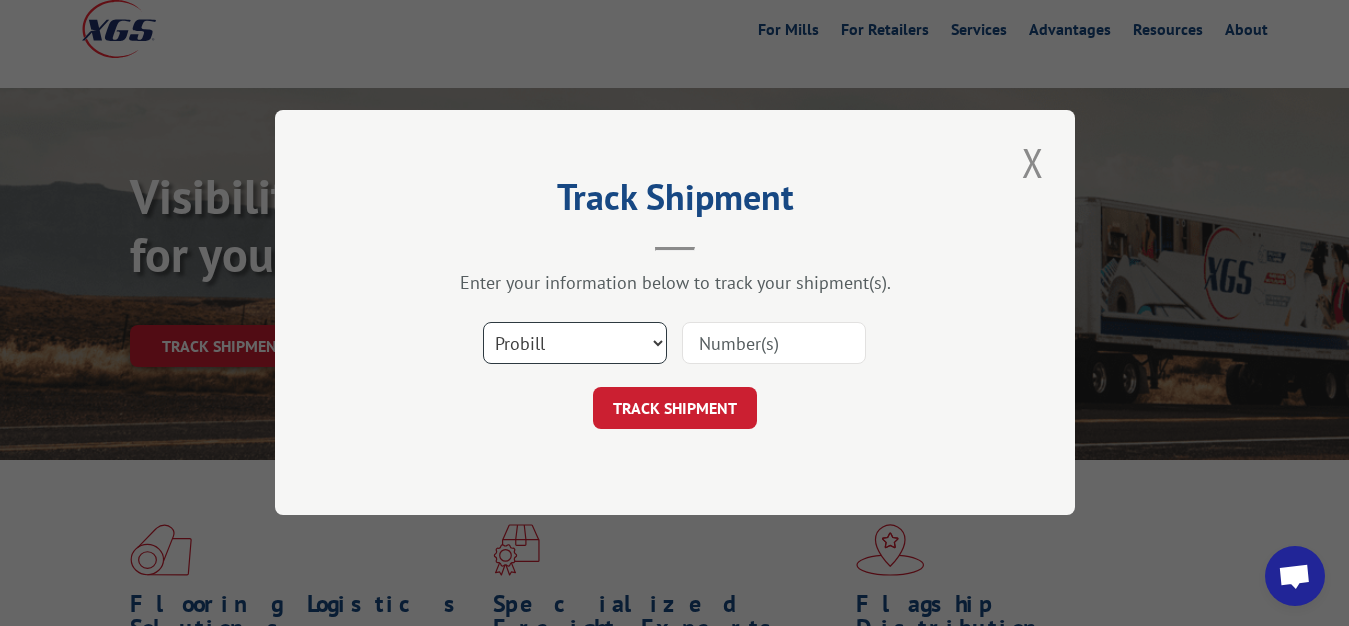 click on "Select category... Probill BOL PO" at bounding box center (575, 344) 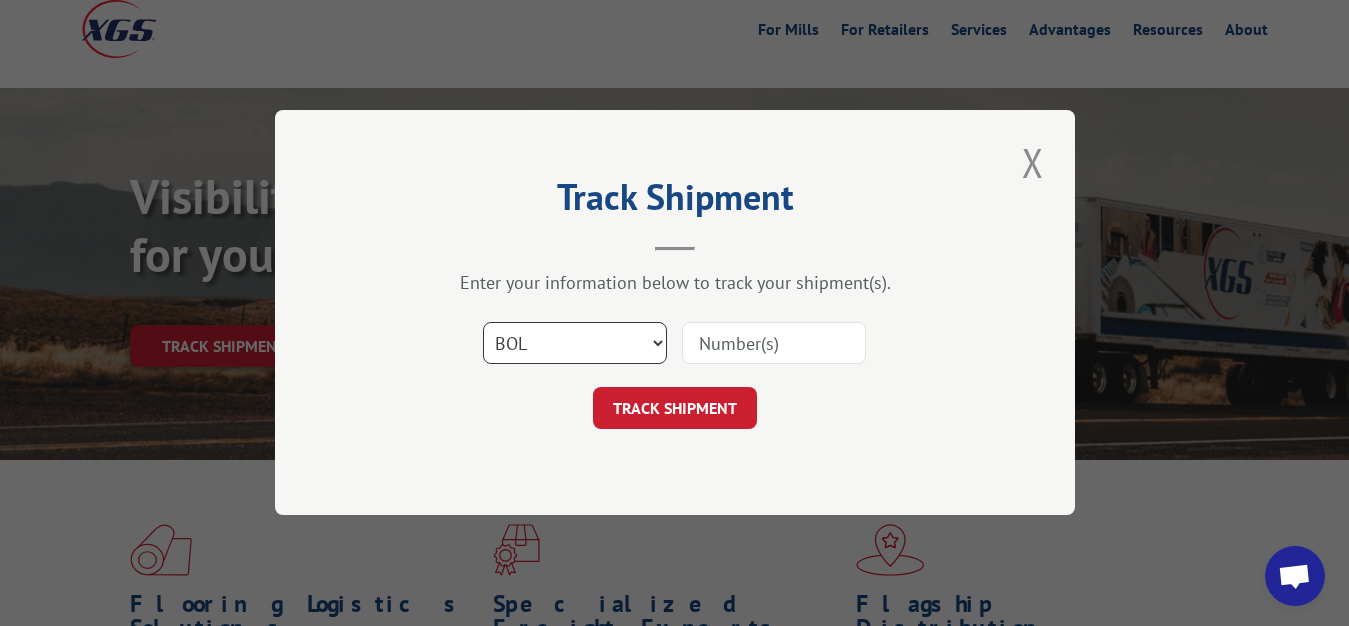 click on "BOL" at bounding box center [0, 0] 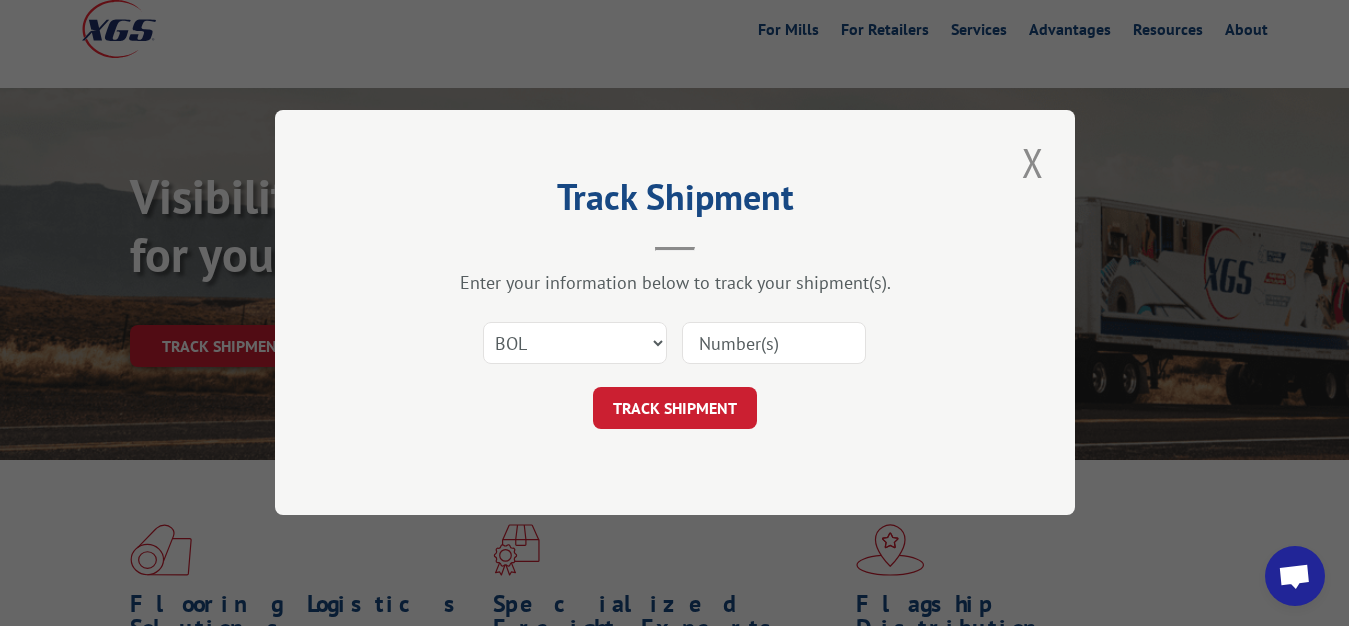 click at bounding box center (774, 344) 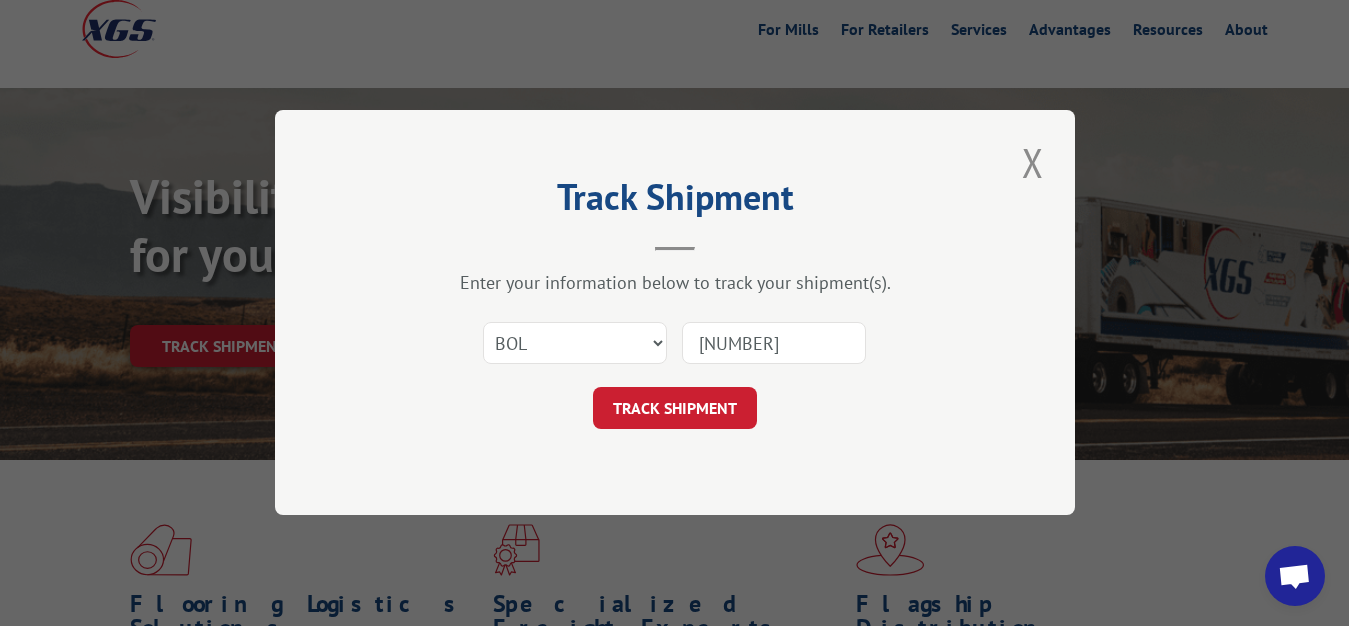 type on "[NUMBER]" 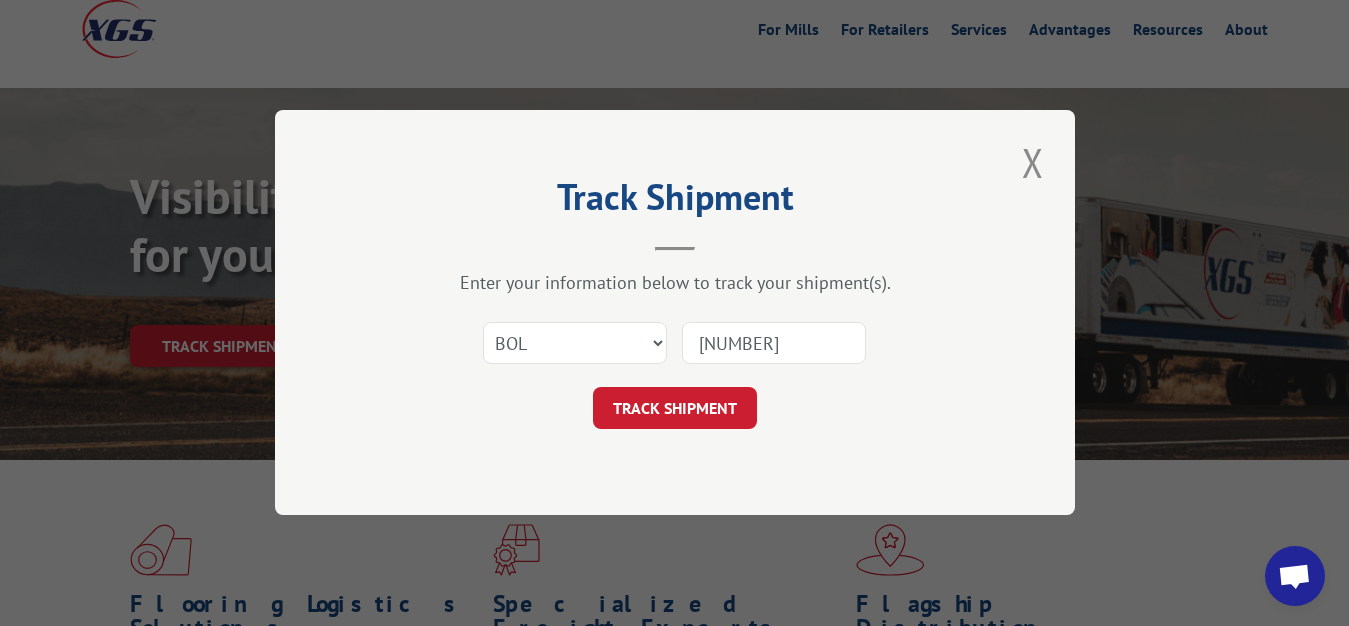 click on "TRACK SHIPMENT" at bounding box center [675, 409] 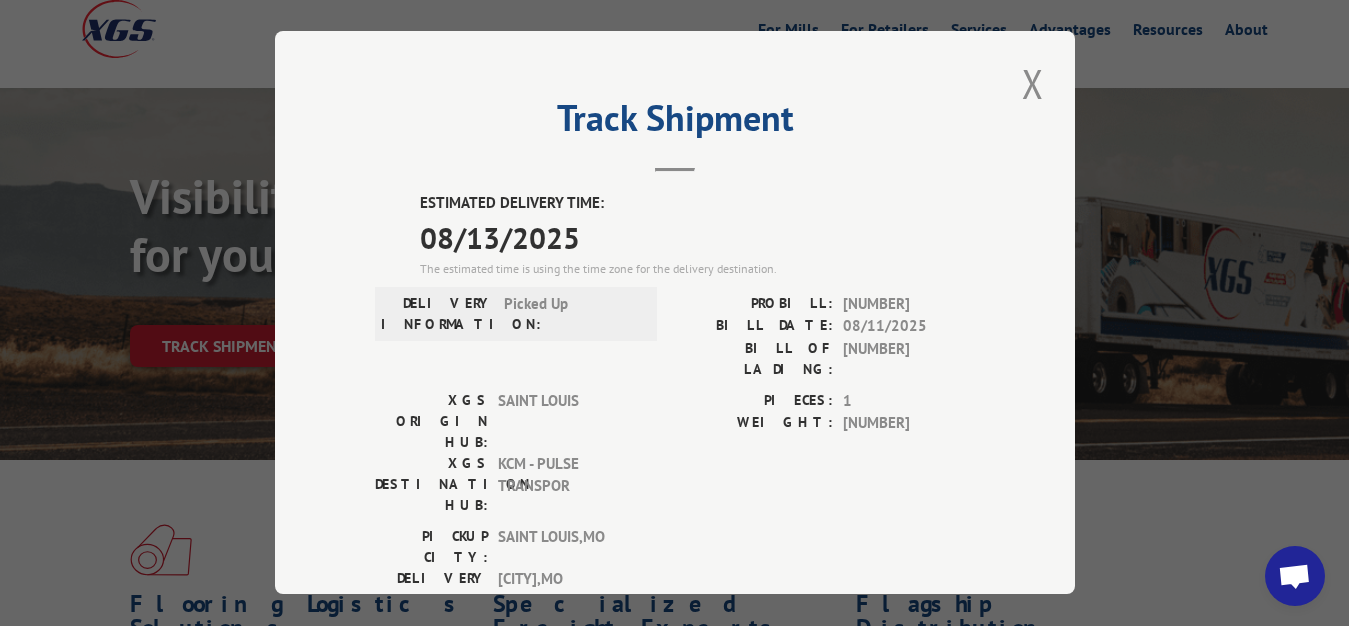 drag, startPoint x: 1011, startPoint y: 77, endPoint x: 511, endPoint y: 208, distance: 516.8762 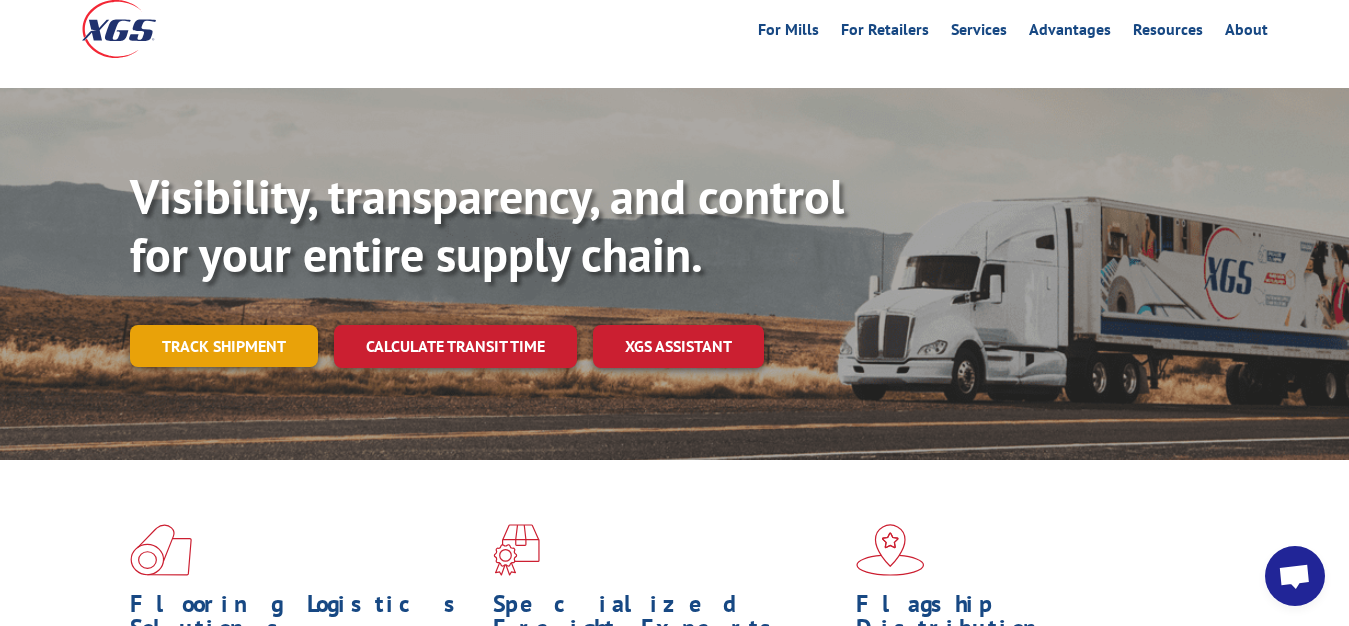 click on "Track shipment" at bounding box center (224, 346) 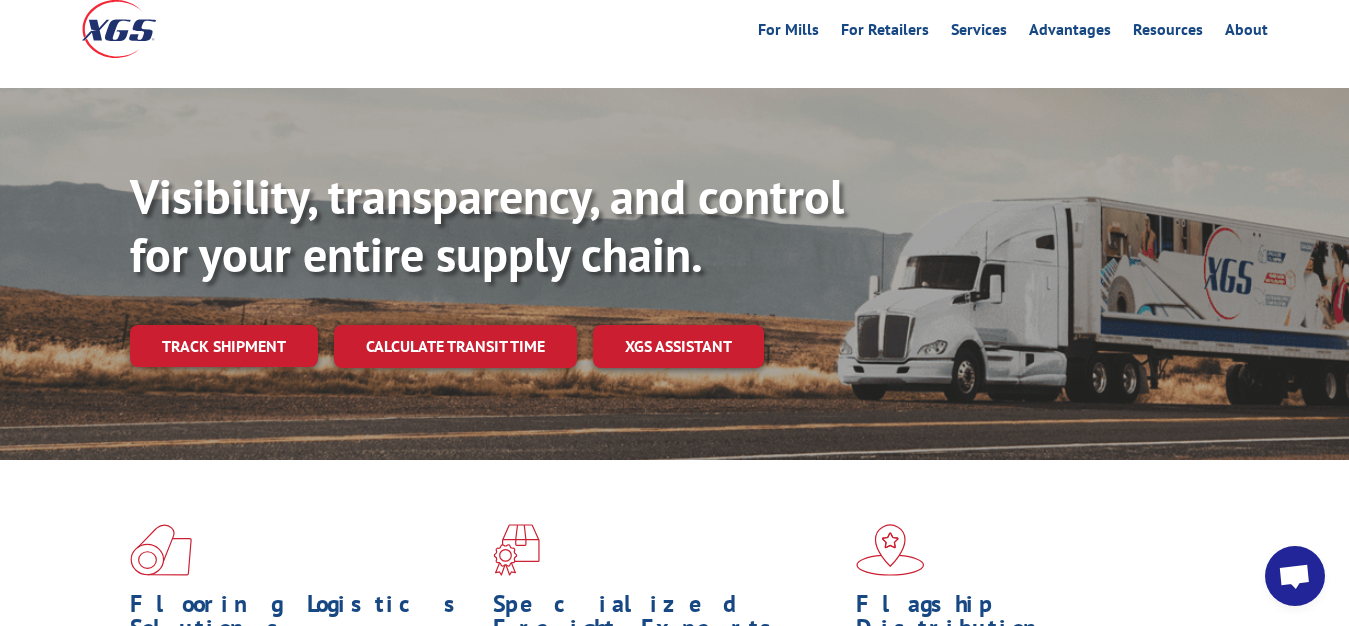 scroll, scrollTop: 0, scrollLeft: 0, axis: both 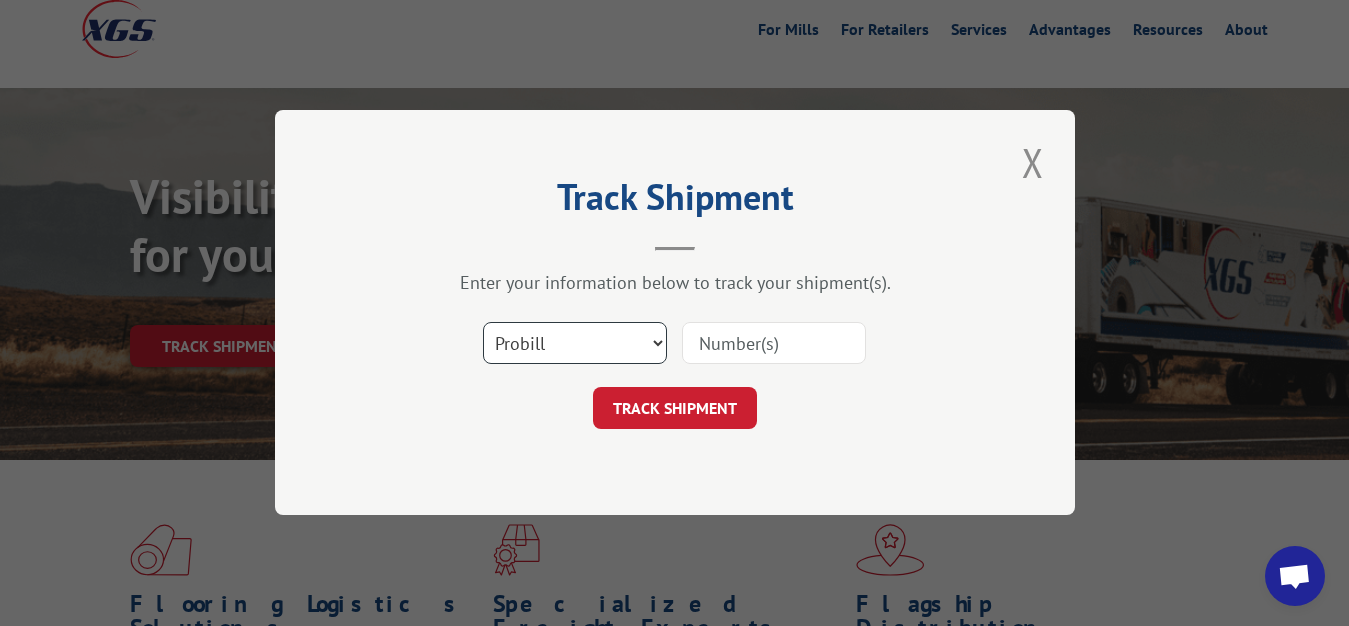 click on "Select category... Probill BOL PO" at bounding box center [575, 344] 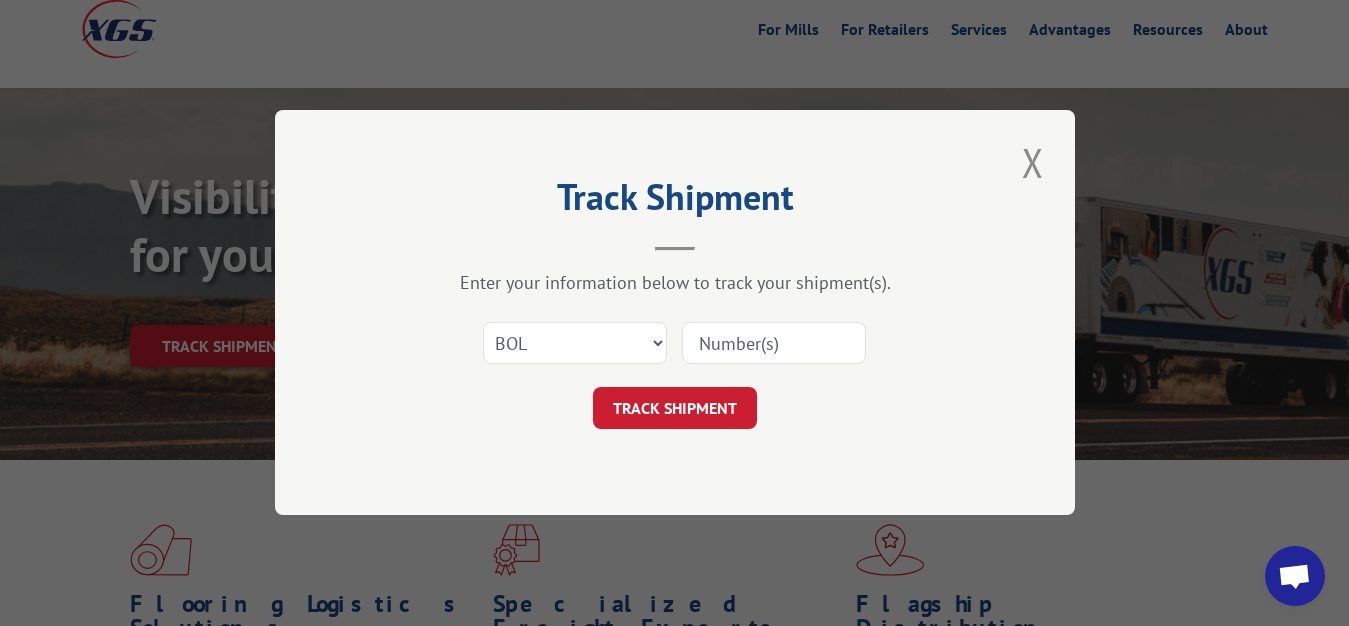 drag, startPoint x: 726, startPoint y: 356, endPoint x: 750, endPoint y: 181, distance: 176.63805 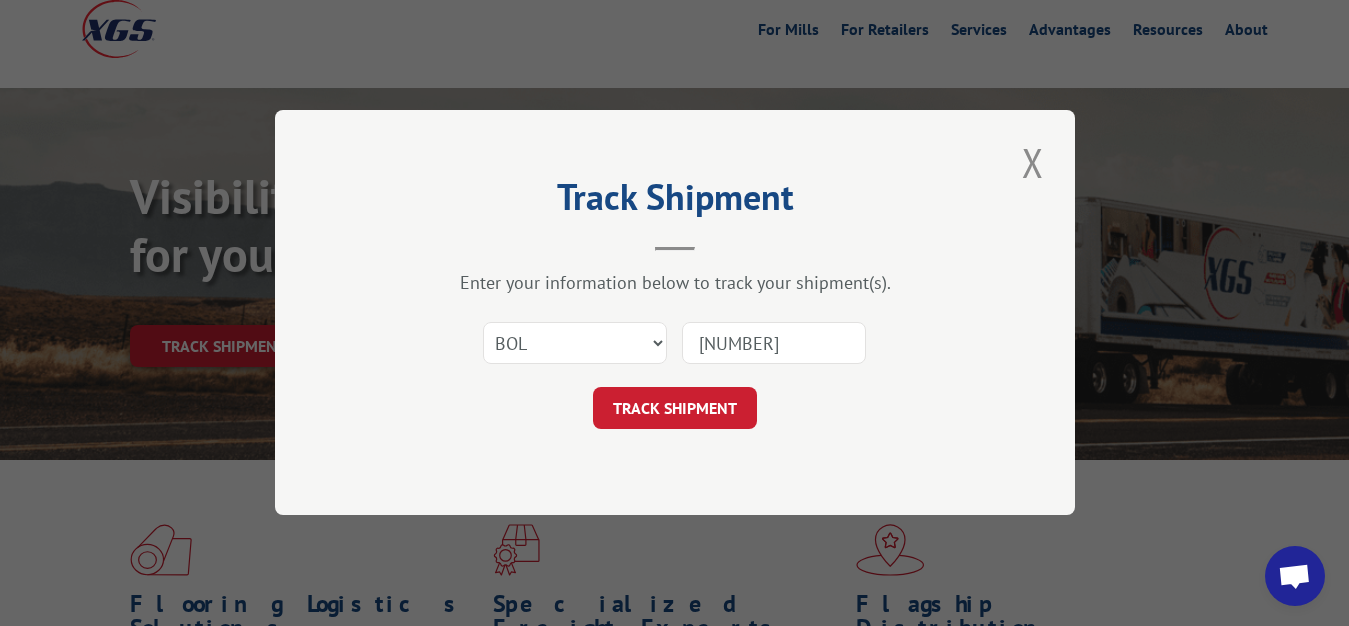 type on "[NUMBER]" 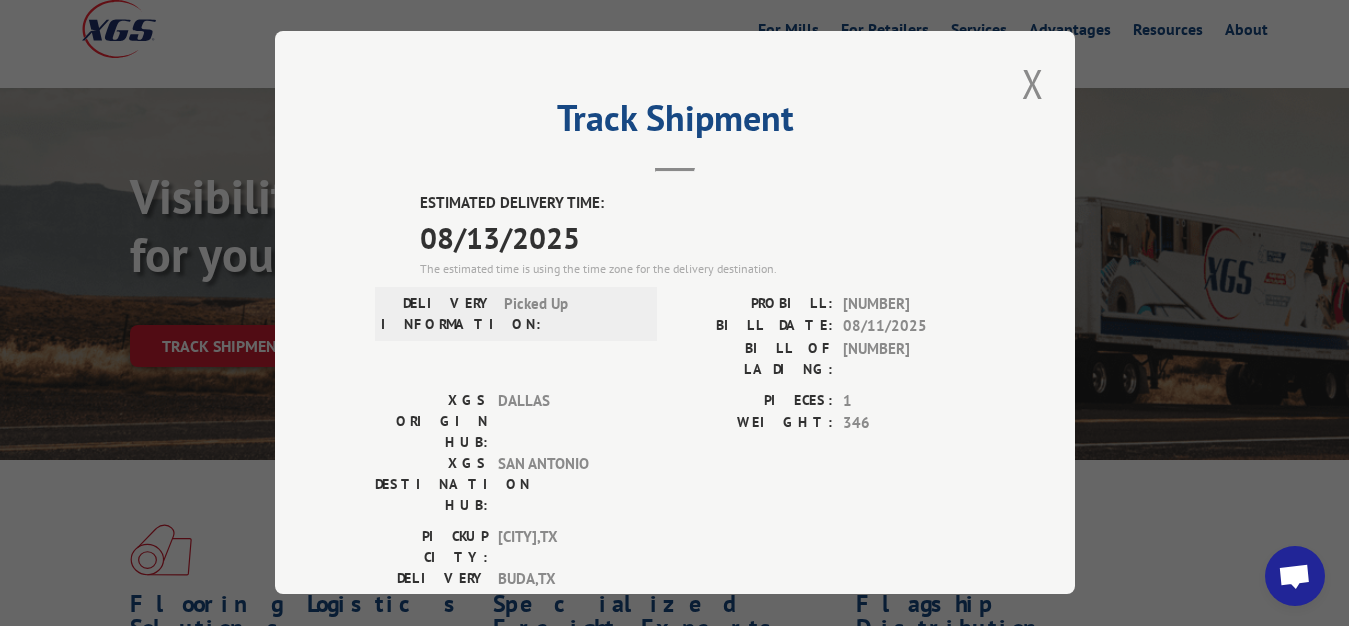 drag, startPoint x: 1014, startPoint y: 61, endPoint x: 531, endPoint y: 265, distance: 524.31384 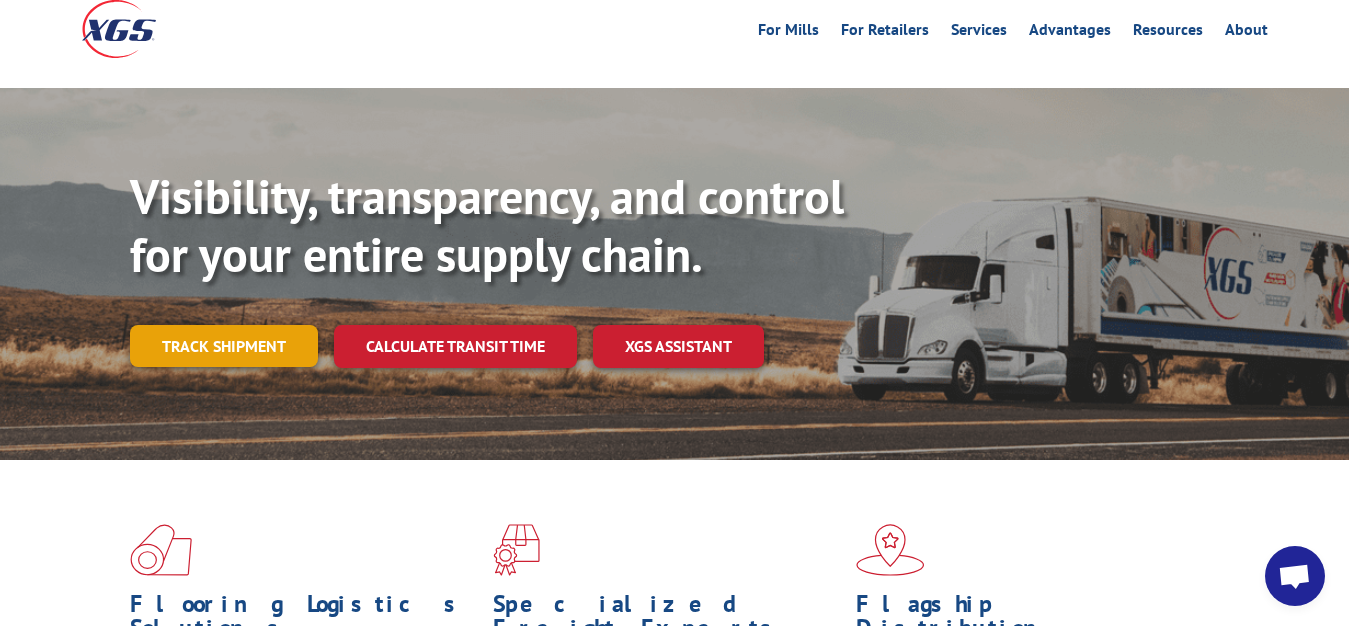 click on "Track shipment" at bounding box center [224, 346] 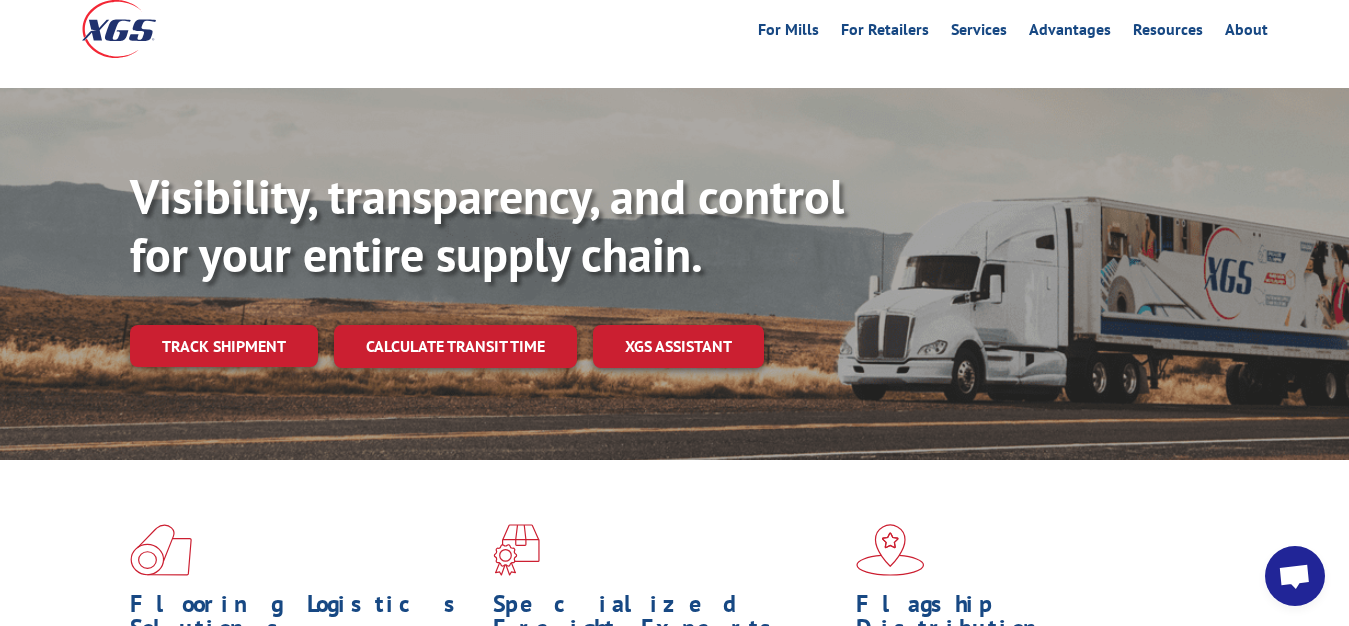 scroll, scrollTop: 0, scrollLeft: 0, axis: both 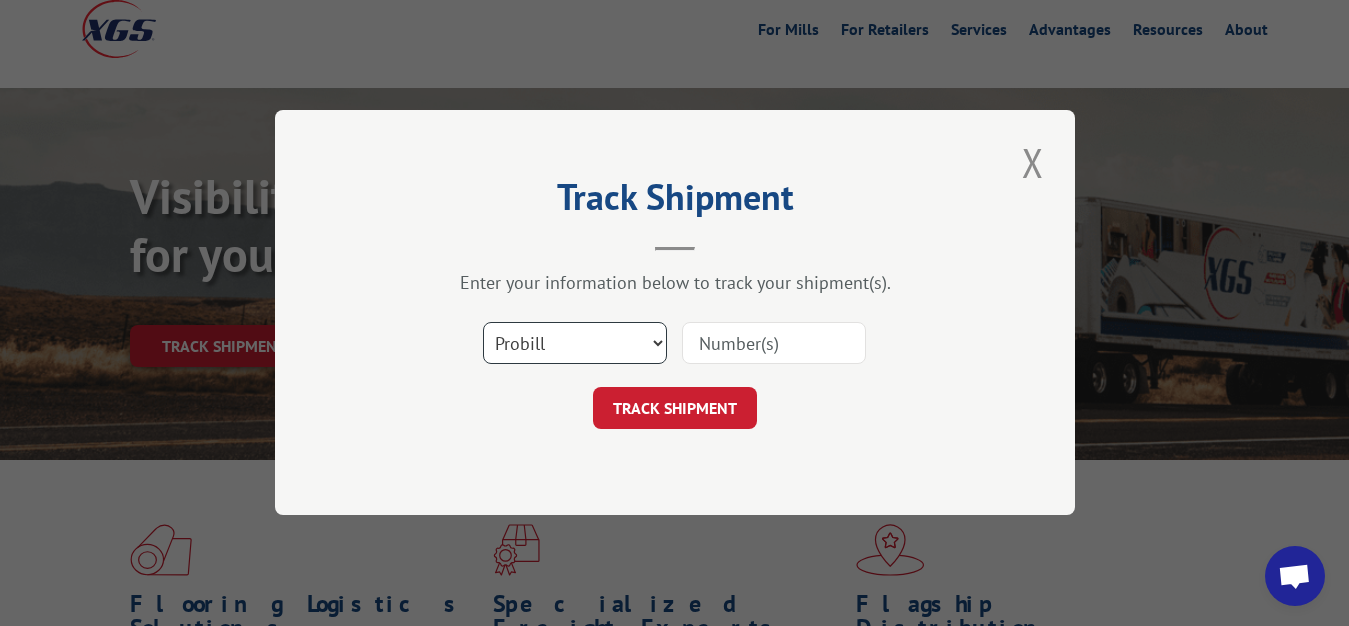 click on "Select category... Probill BOL PO" at bounding box center [575, 344] 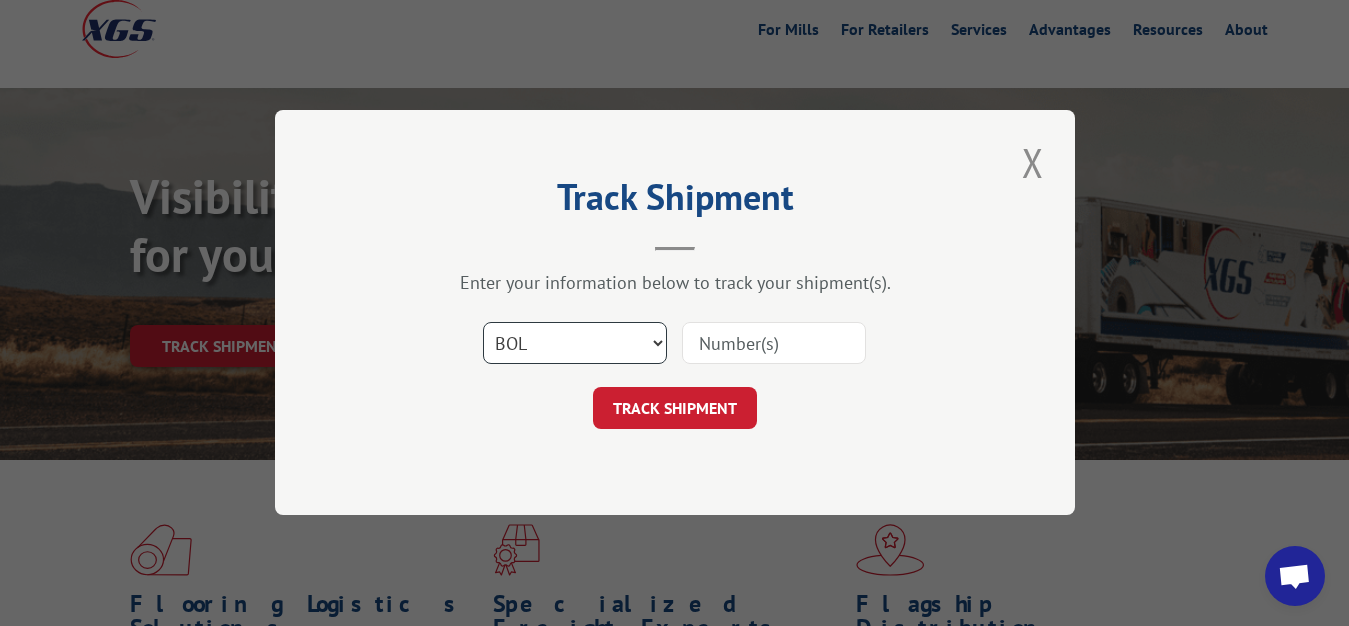 click on "BOL" at bounding box center [0, 0] 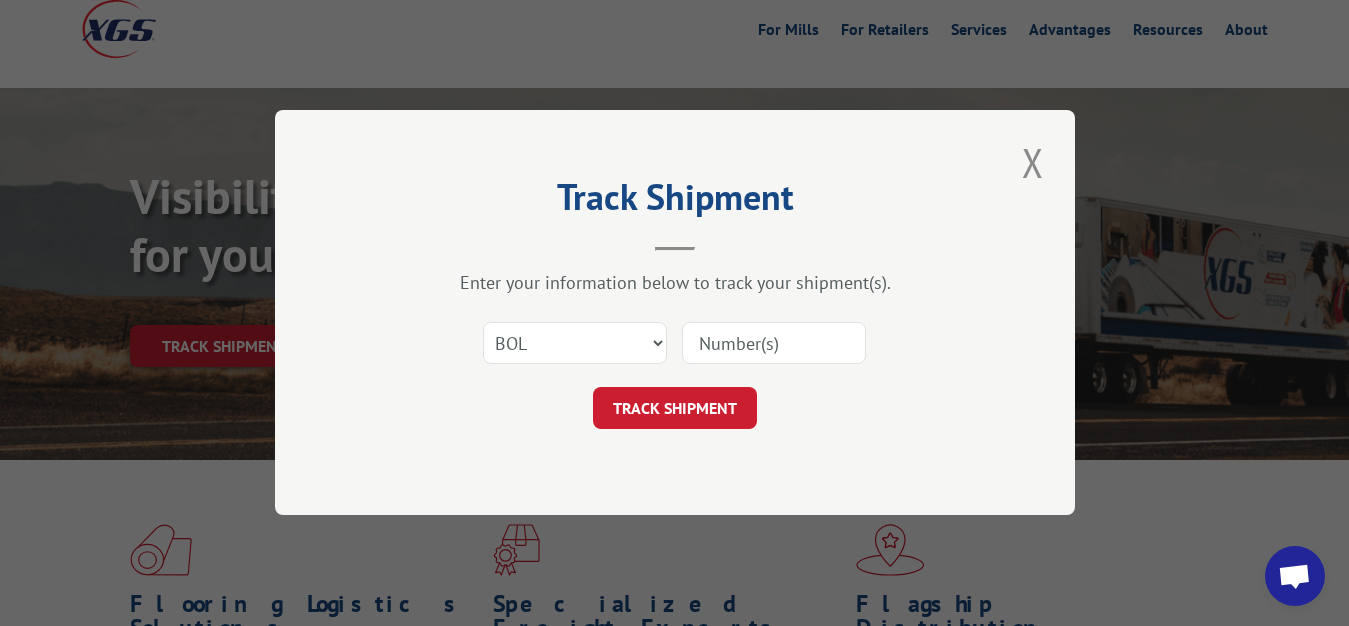 click at bounding box center (774, 344) 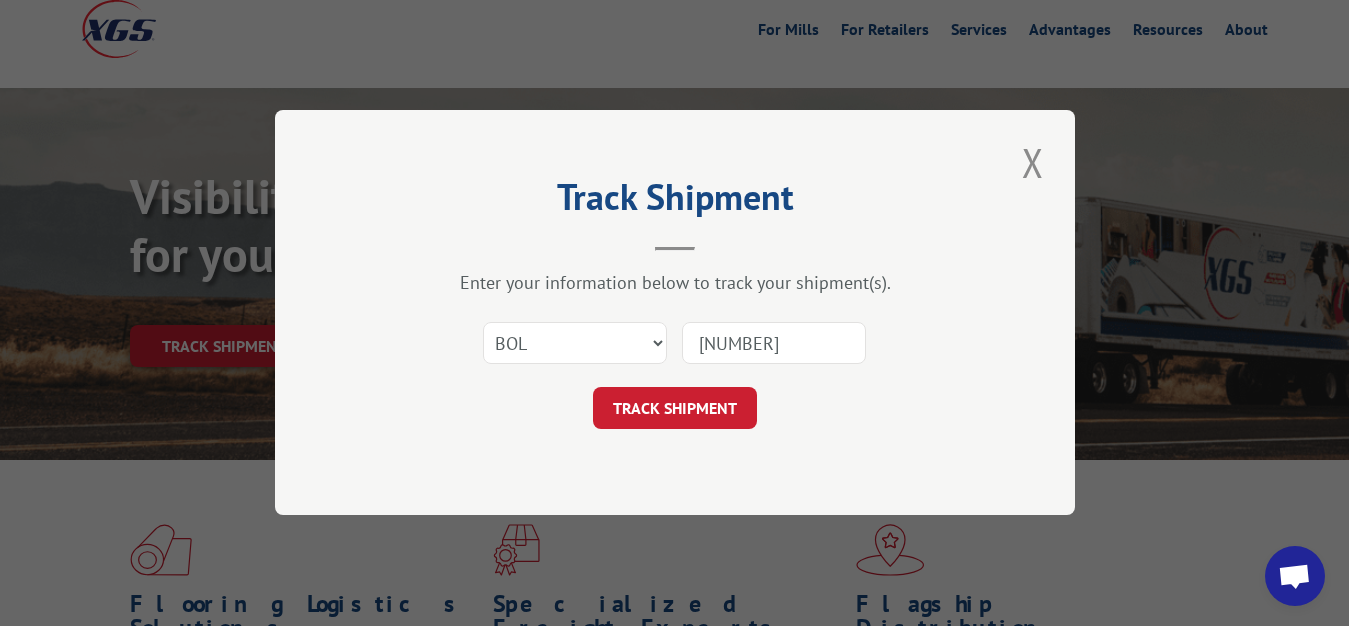 type on "[NUMBER]" 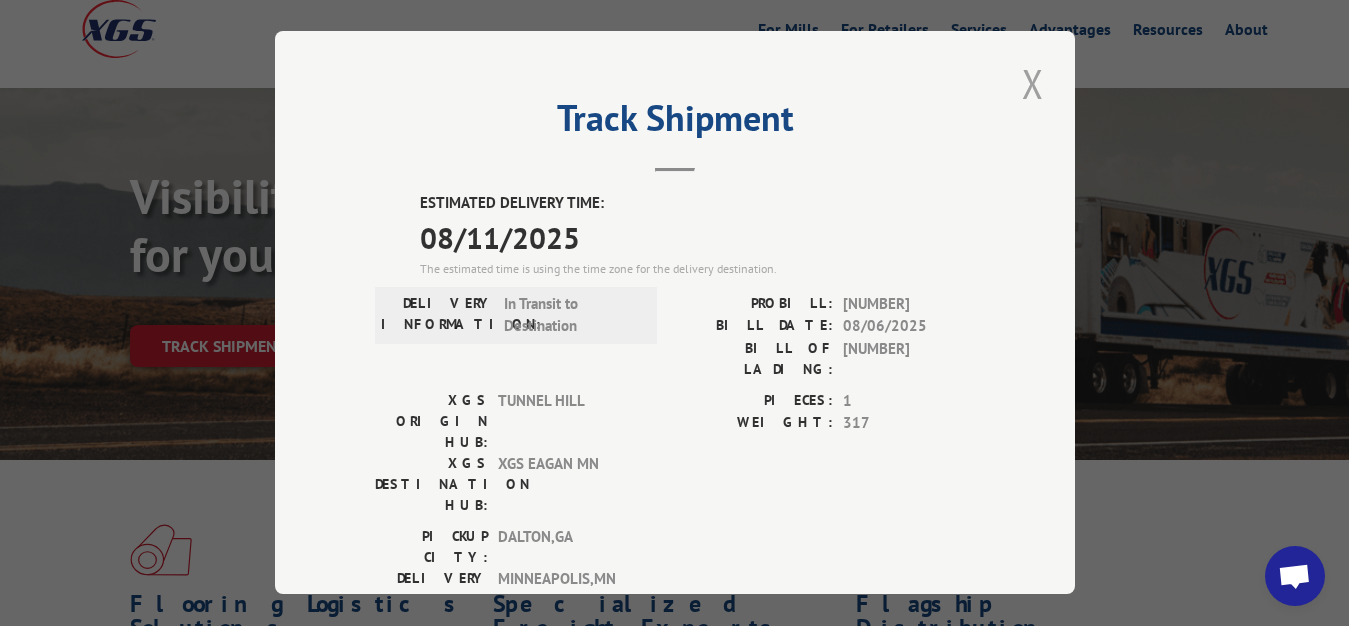 click at bounding box center (1033, 83) 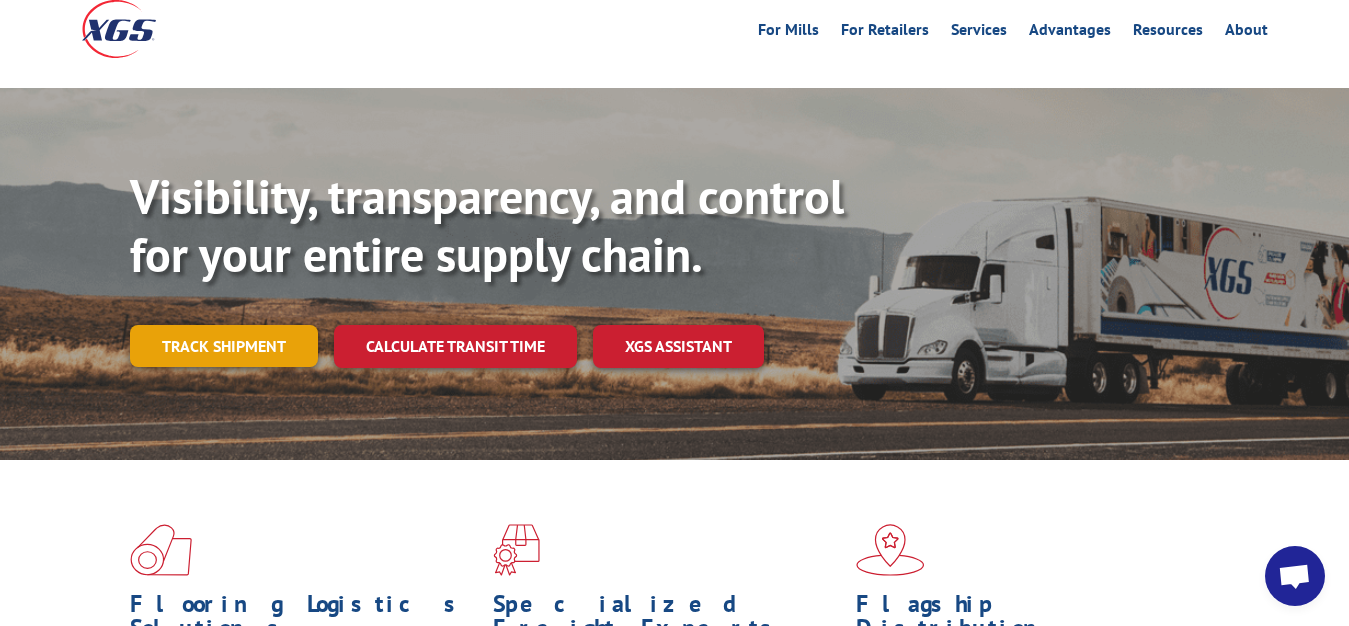 click on "Track shipment" at bounding box center [224, 346] 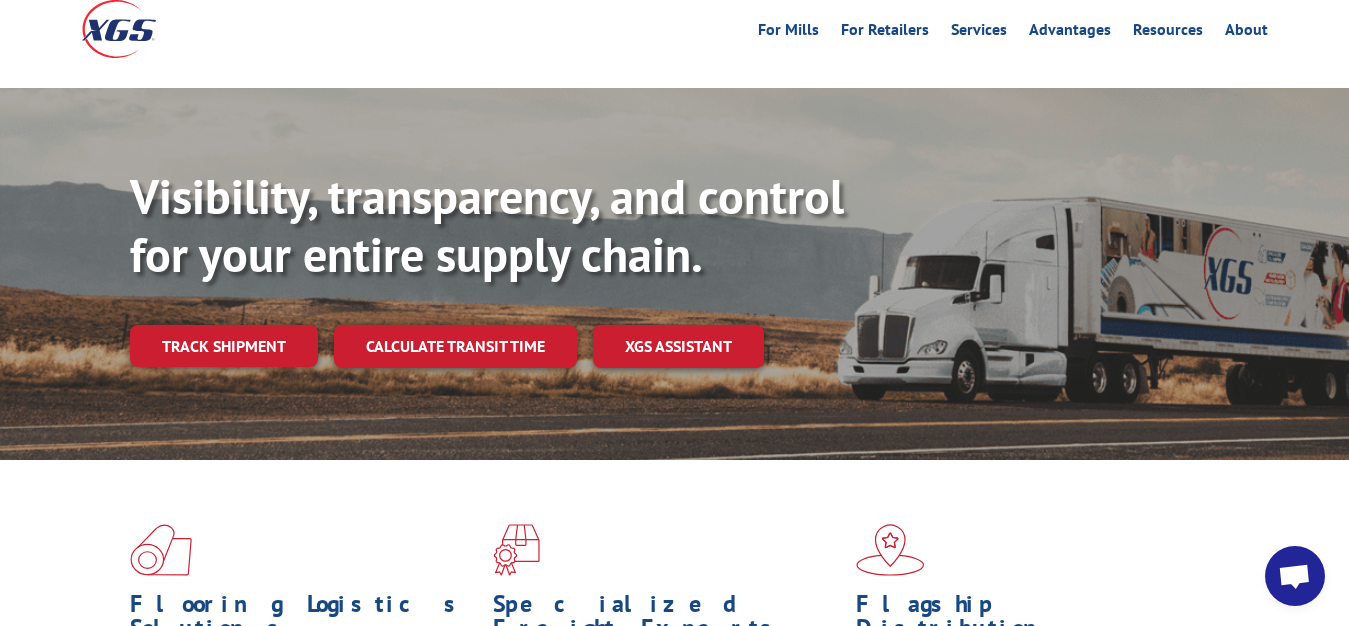 scroll, scrollTop: 0, scrollLeft: 0, axis: both 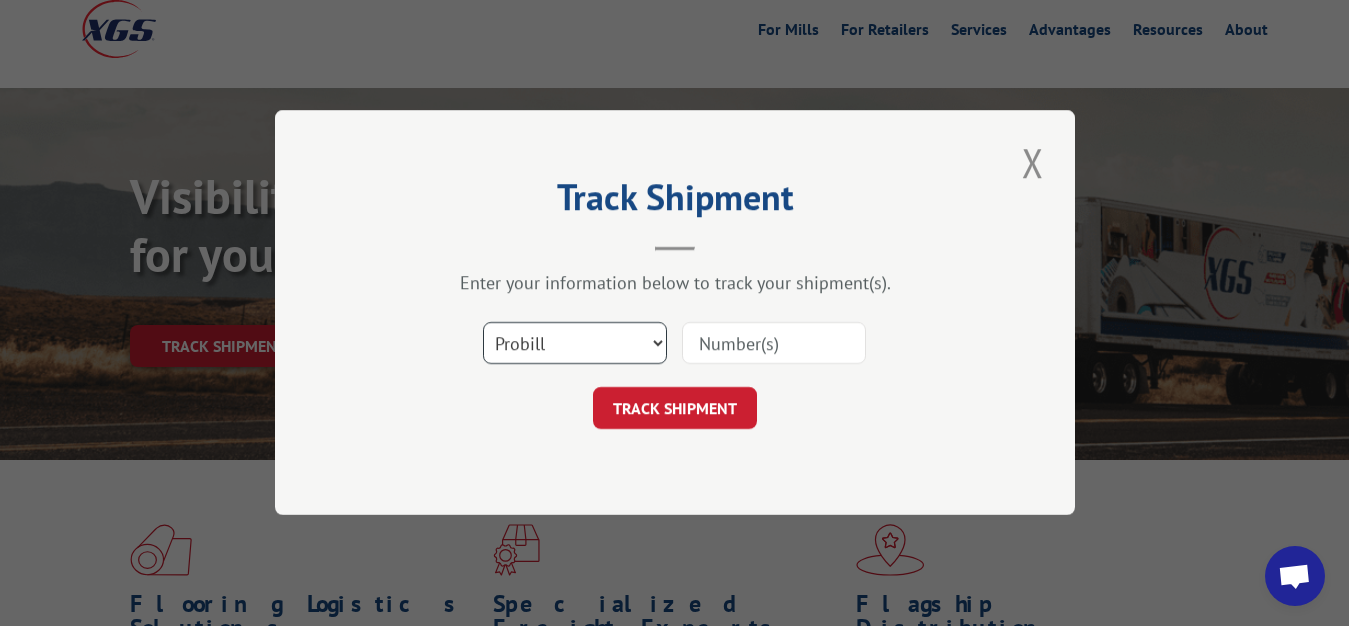 click on "Select category... Probill BOL PO" at bounding box center [575, 344] 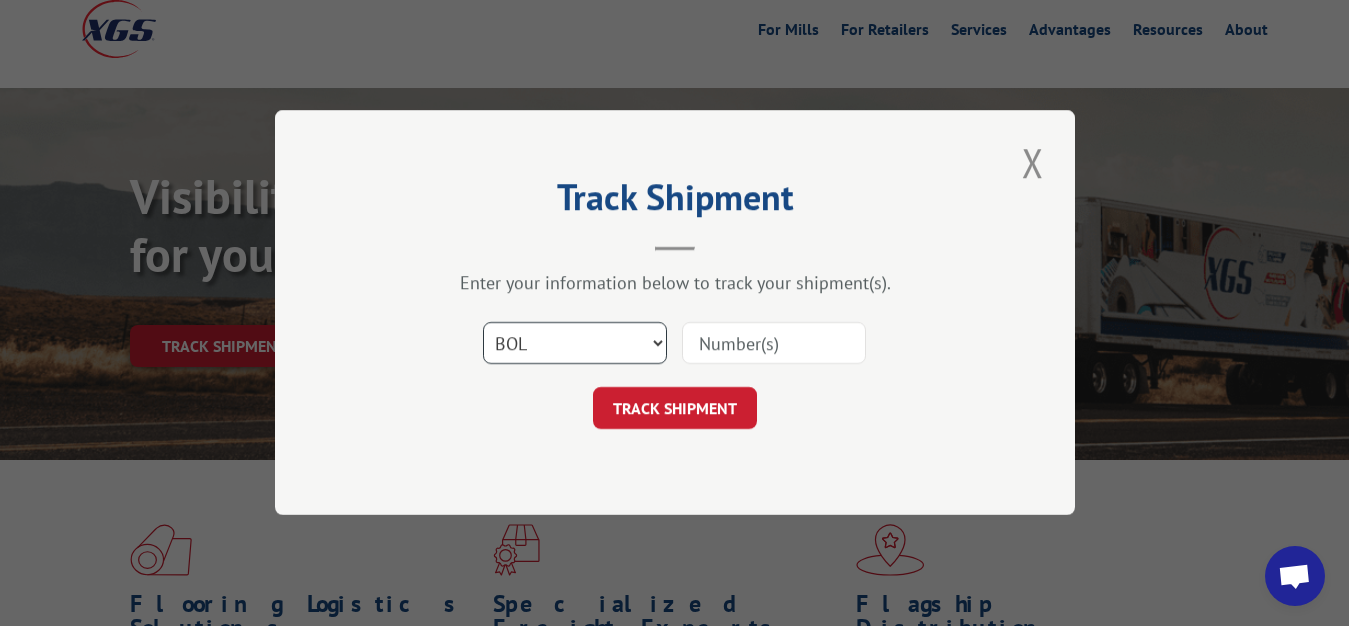click on "BOL" at bounding box center [0, 0] 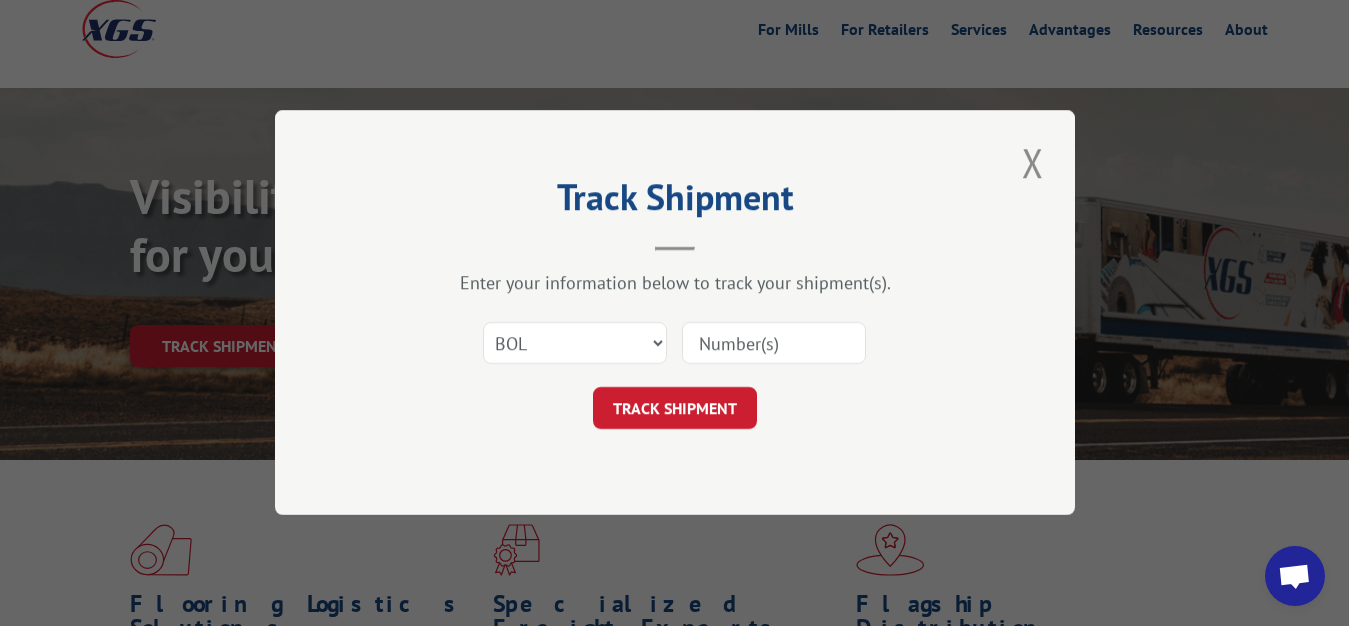 drag, startPoint x: 751, startPoint y: 345, endPoint x: 740, endPoint y: 329, distance: 19.416489 